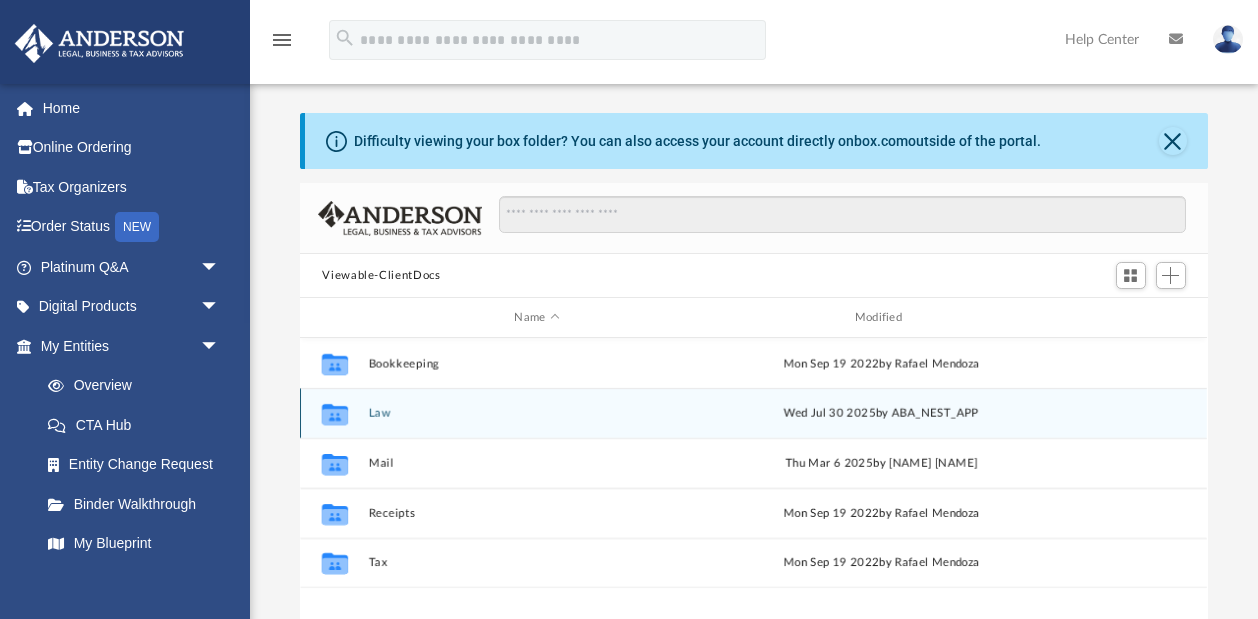 scroll, scrollTop: 90, scrollLeft: 0, axis: vertical 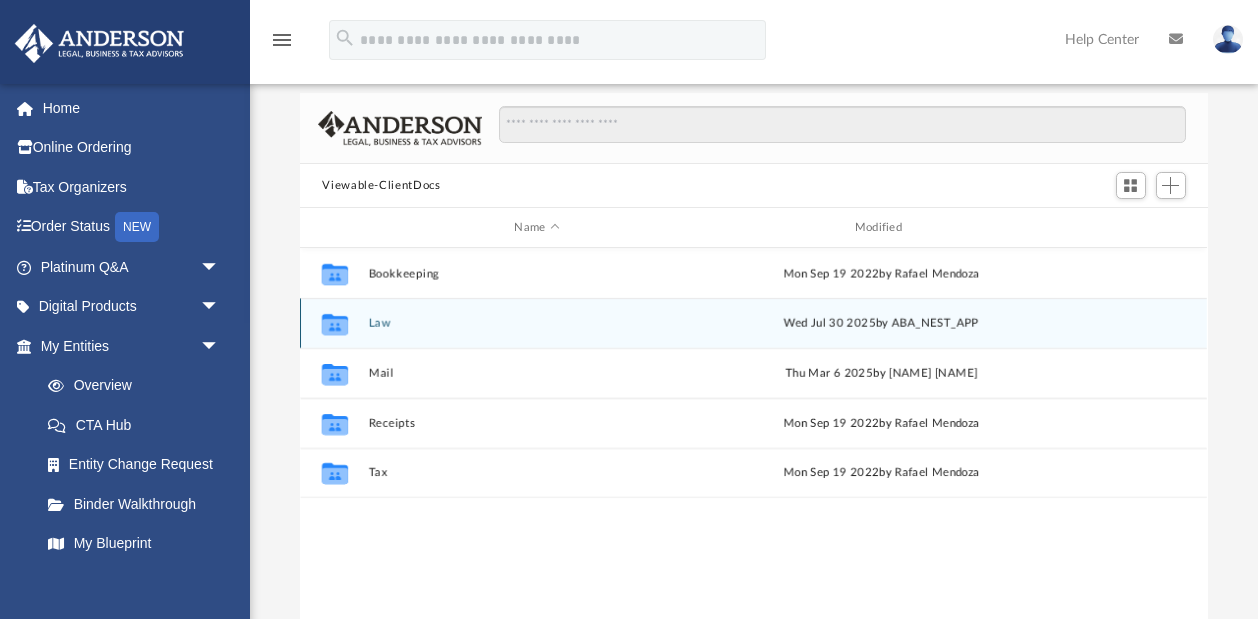 click on "Law" at bounding box center (537, 323) 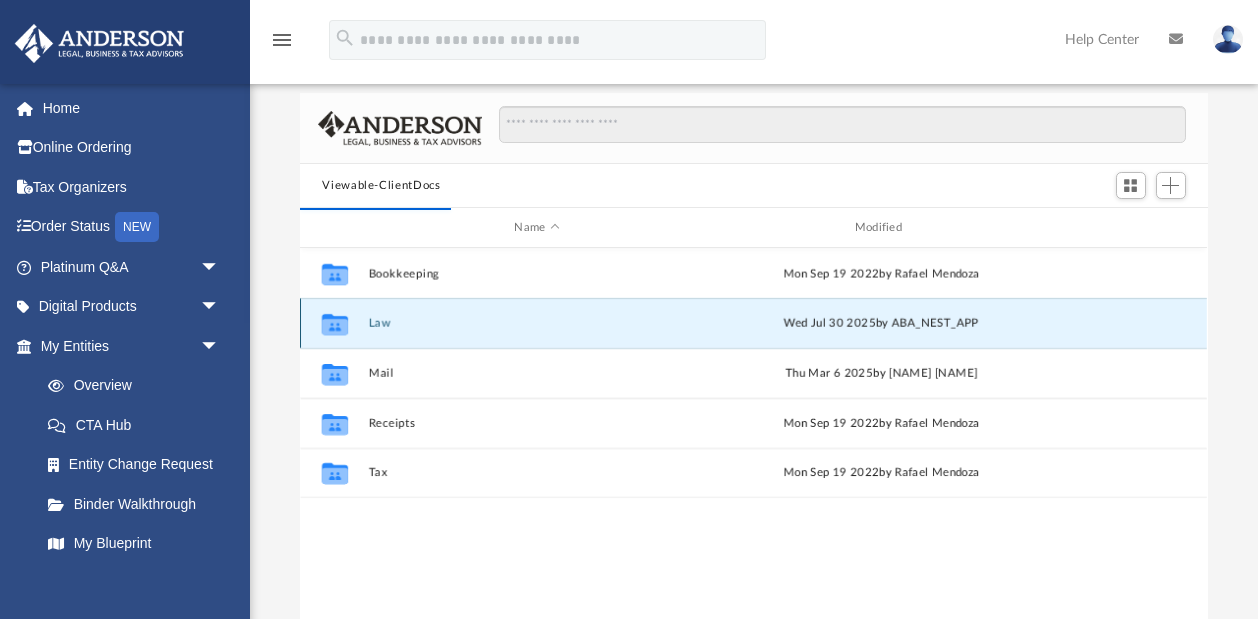 click on "Law" at bounding box center (537, 323) 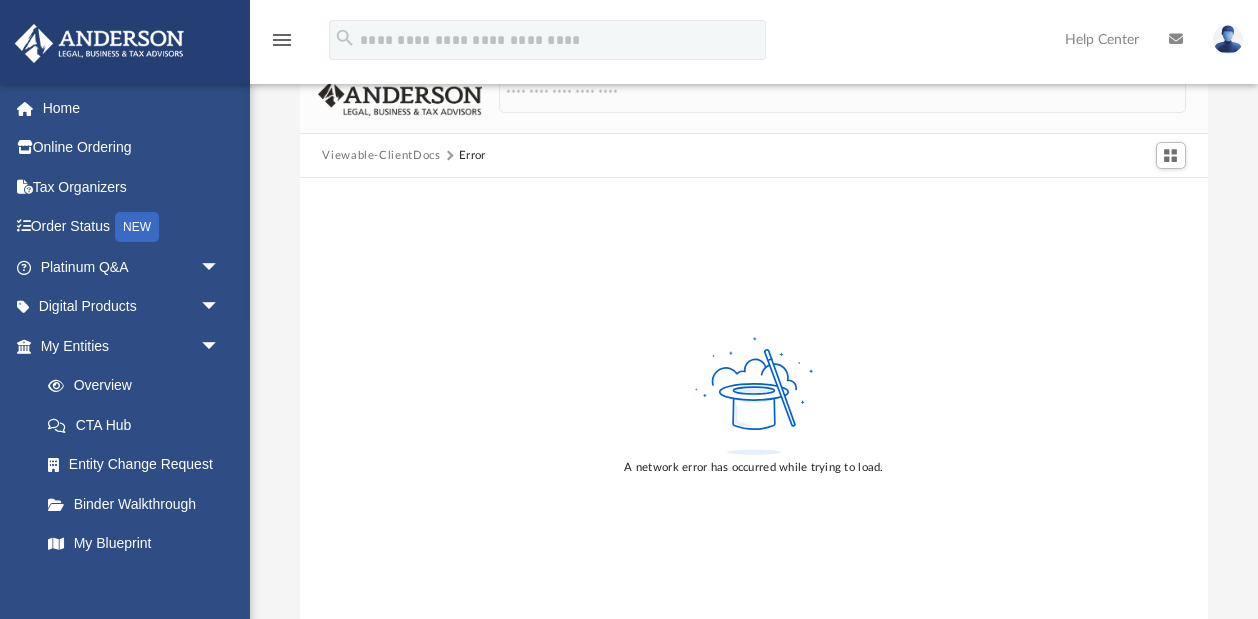scroll, scrollTop: 117, scrollLeft: 0, axis: vertical 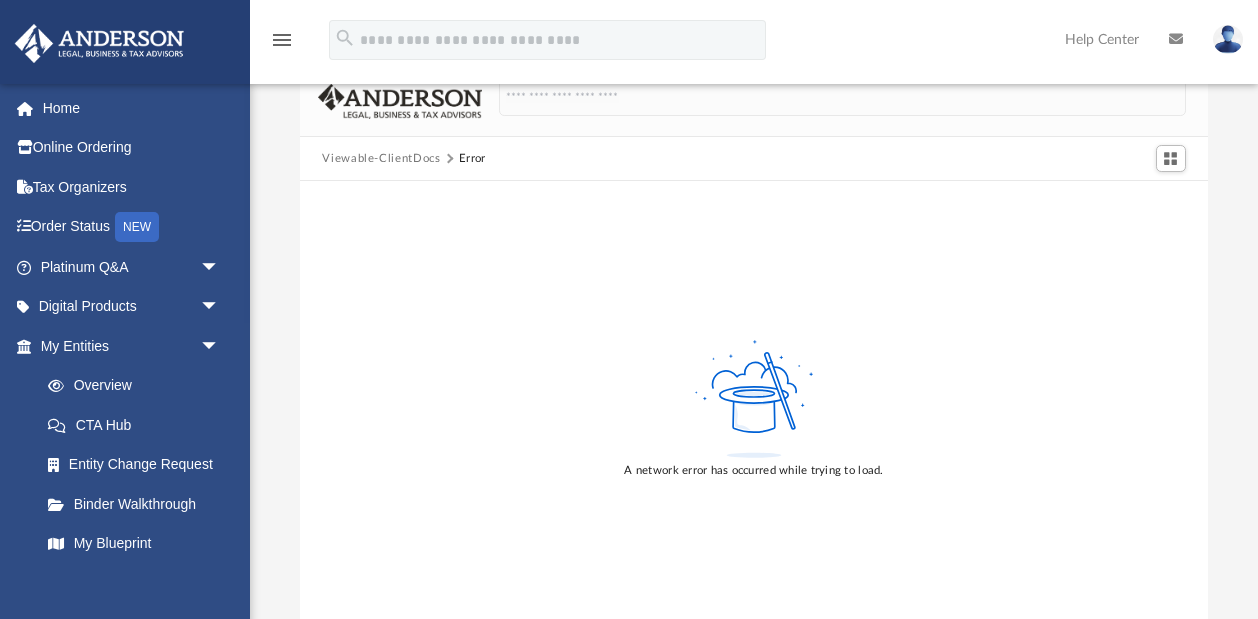 click on "Viewable-ClientDocs" at bounding box center (381, 159) 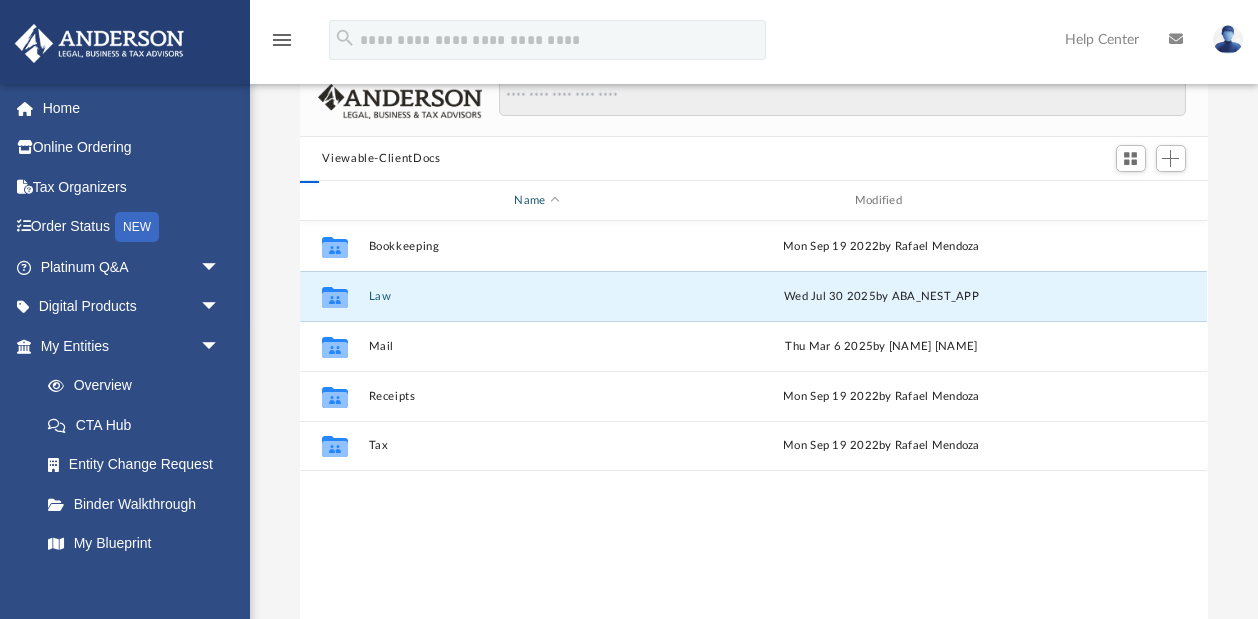 scroll, scrollTop: 1, scrollLeft: 1, axis: both 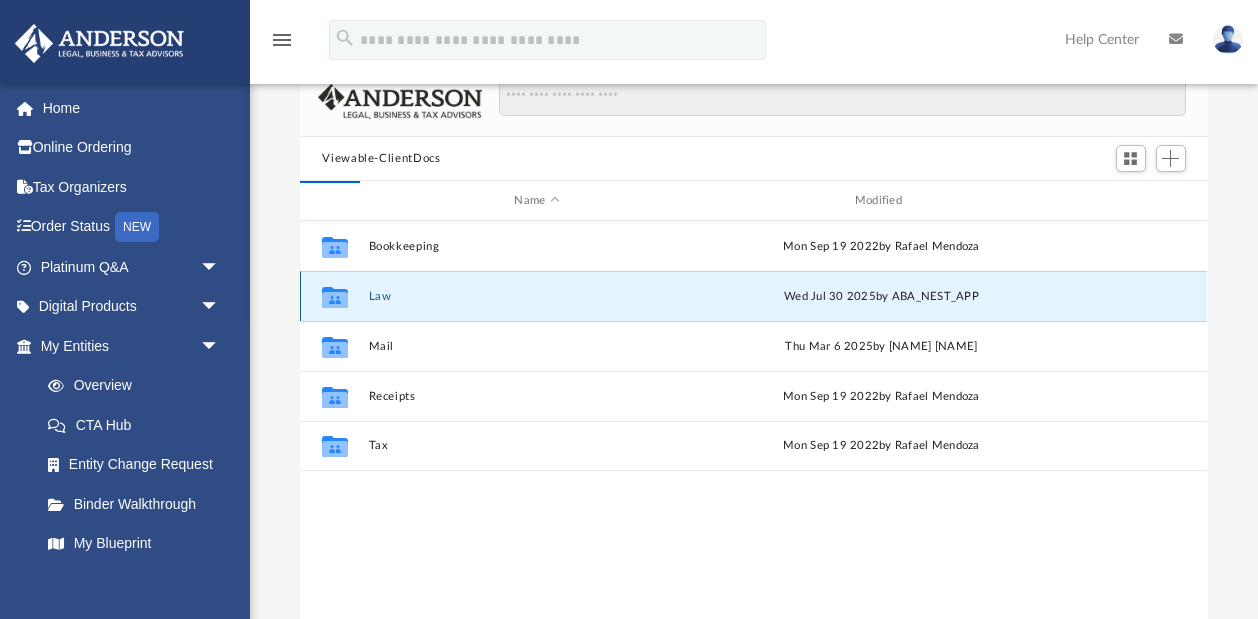 click on "Law" at bounding box center (537, 296) 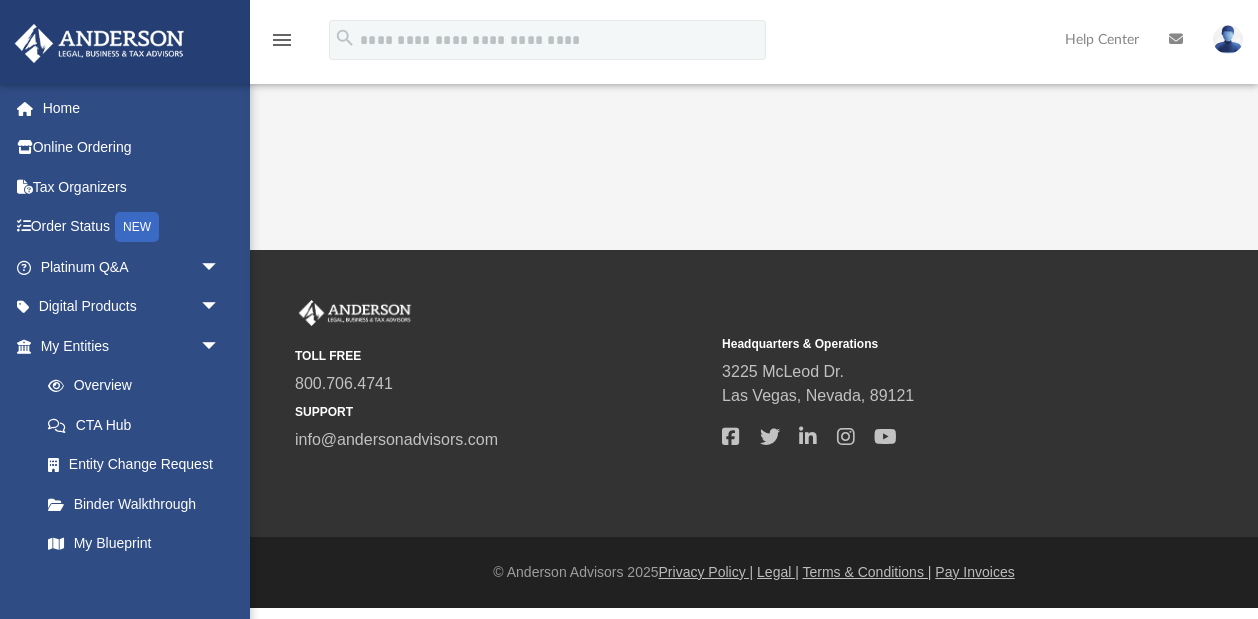 scroll, scrollTop: 117, scrollLeft: 0, axis: vertical 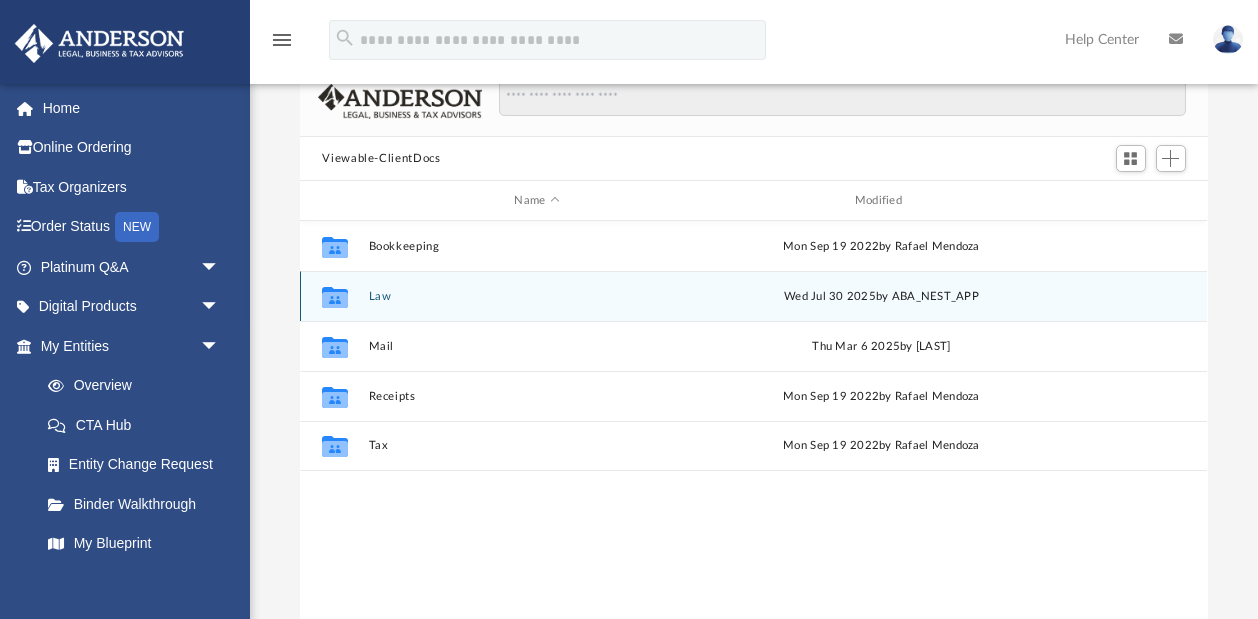click on "Law" at bounding box center (537, 296) 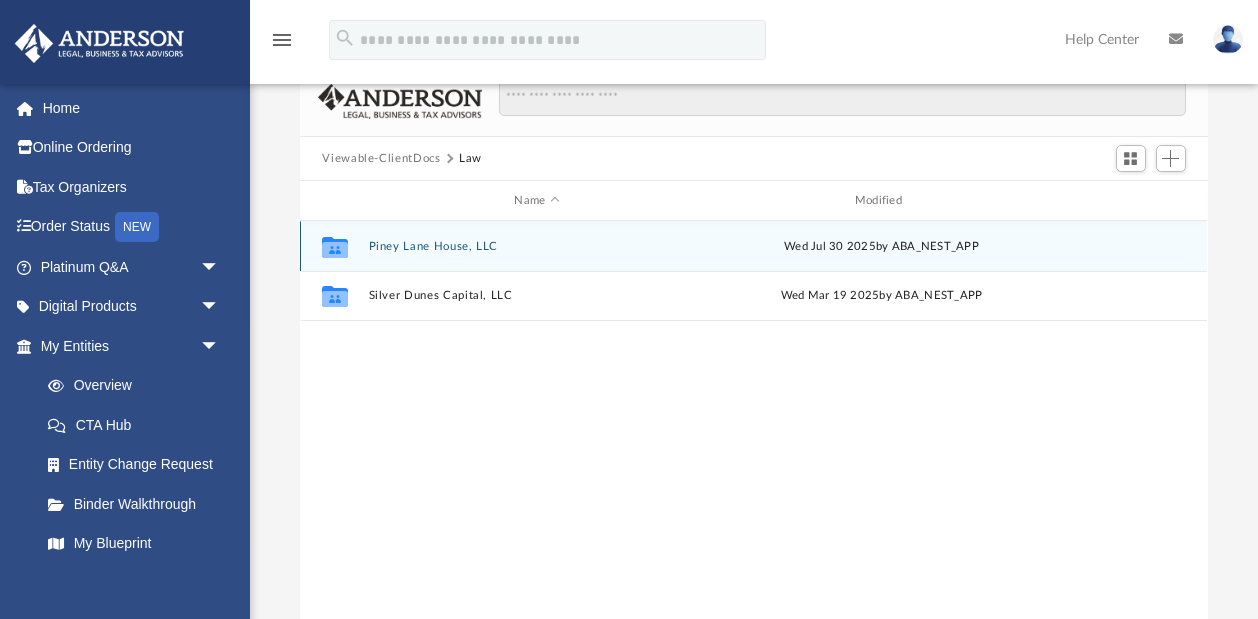 click on "Piney Lane House, LLC" at bounding box center (537, 246) 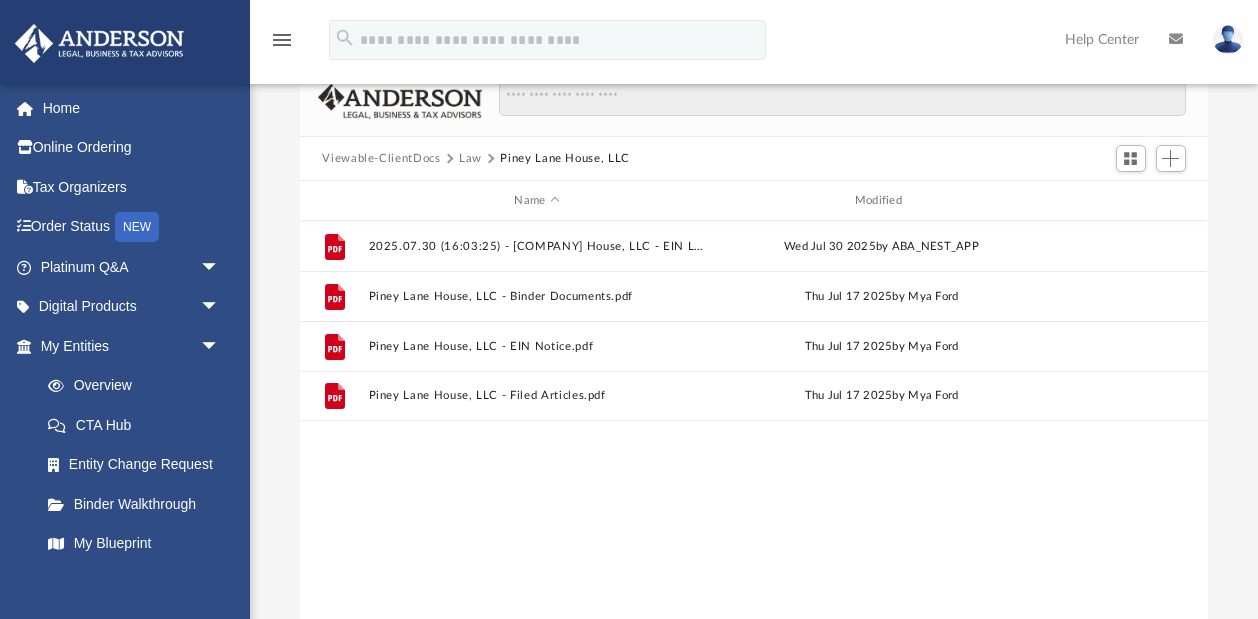 click on "Viewable-ClientDocs" at bounding box center [381, 159] 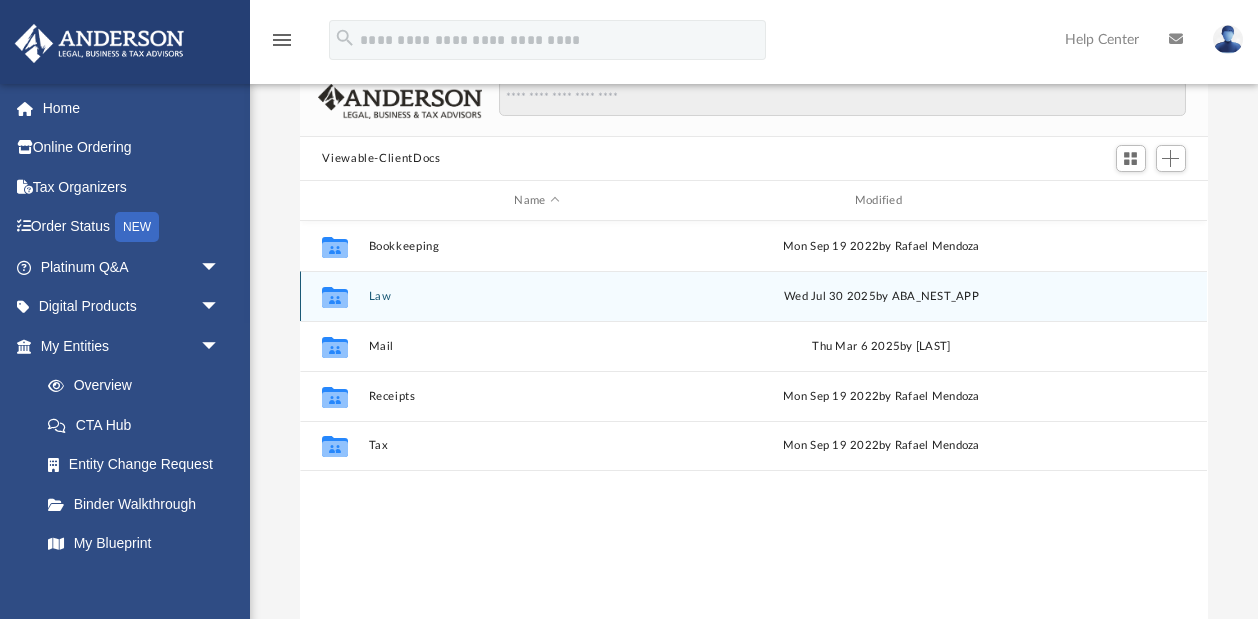 click on "Collaborated Folder Law Wed Jul 30 2025  by ABA_NEST_APP" at bounding box center [753, 296] 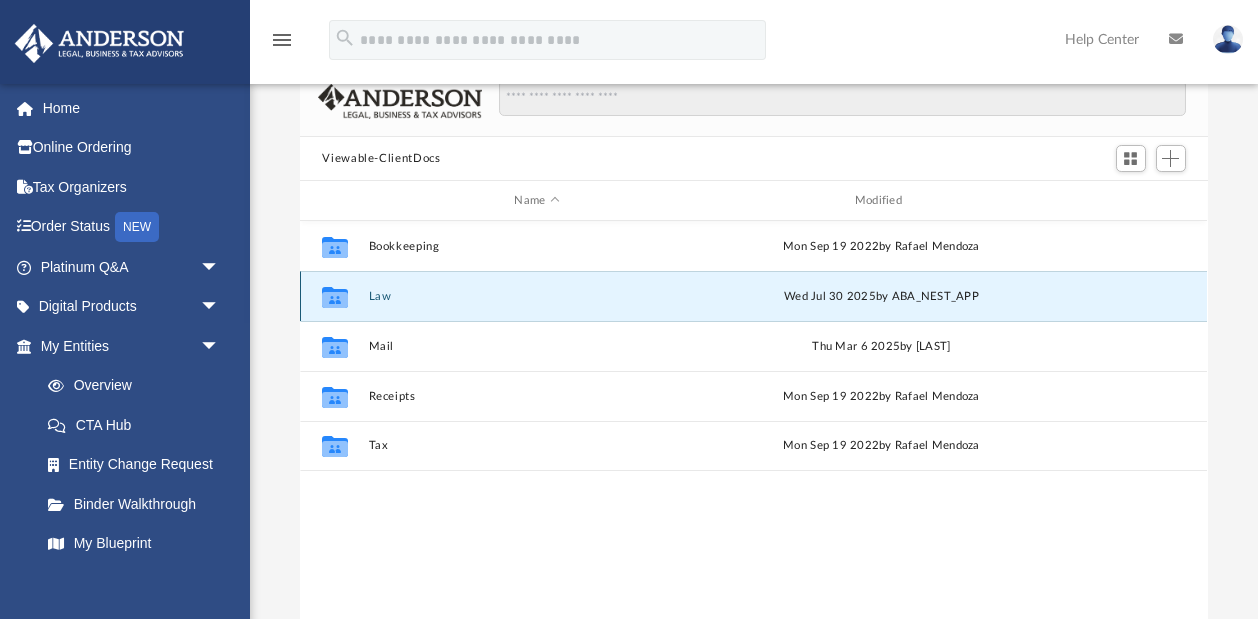 click on "Collaborated Folder Law Wed Jul 30 2025  by ABA_NEST_APP" at bounding box center [753, 296] 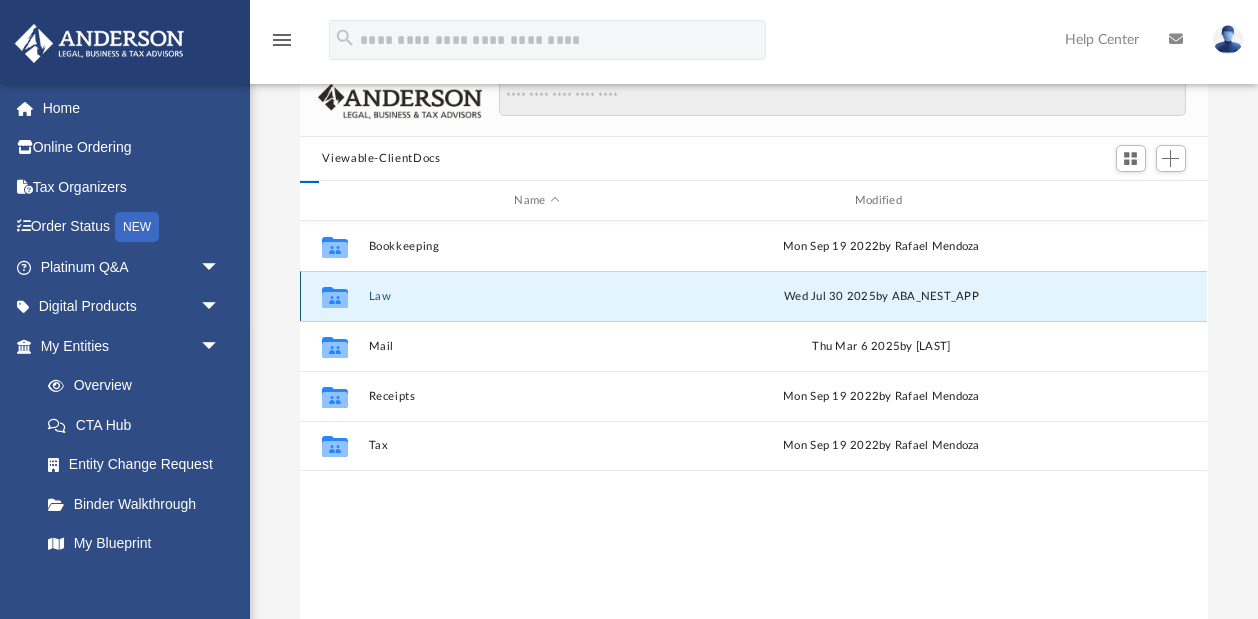click on "Law" at bounding box center (537, 296) 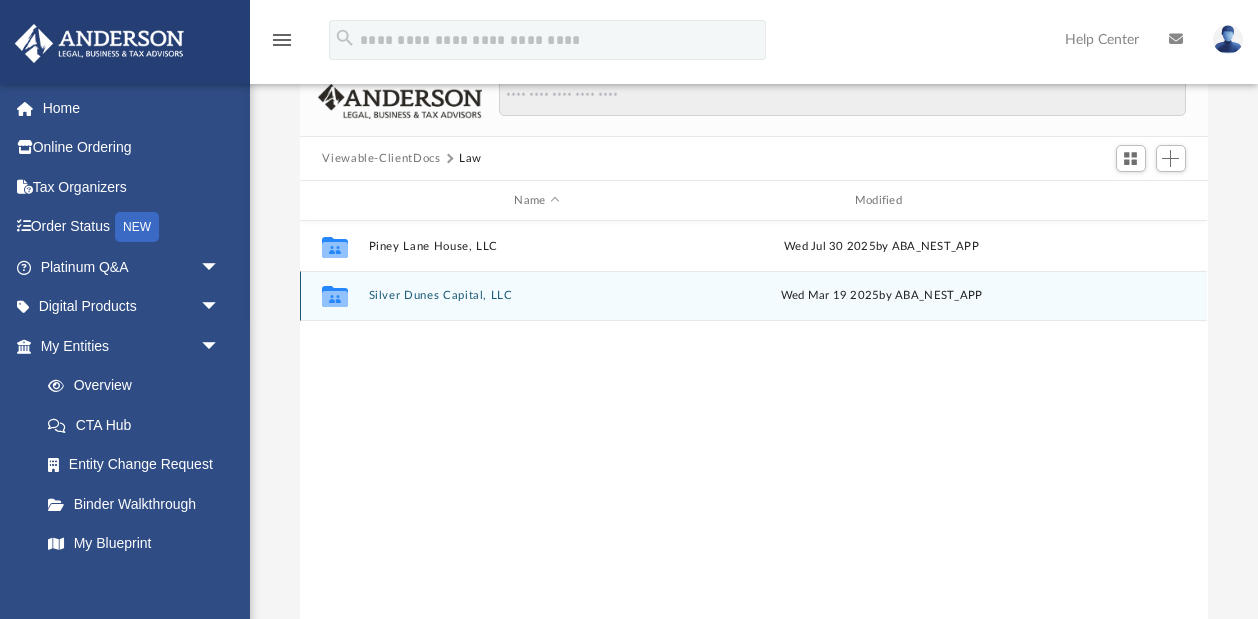 click on "Collaborated Folder Silver Dunes Capital, LLC Wed Mar 19 2025  by ABA_NEST_APP" at bounding box center (753, 296) 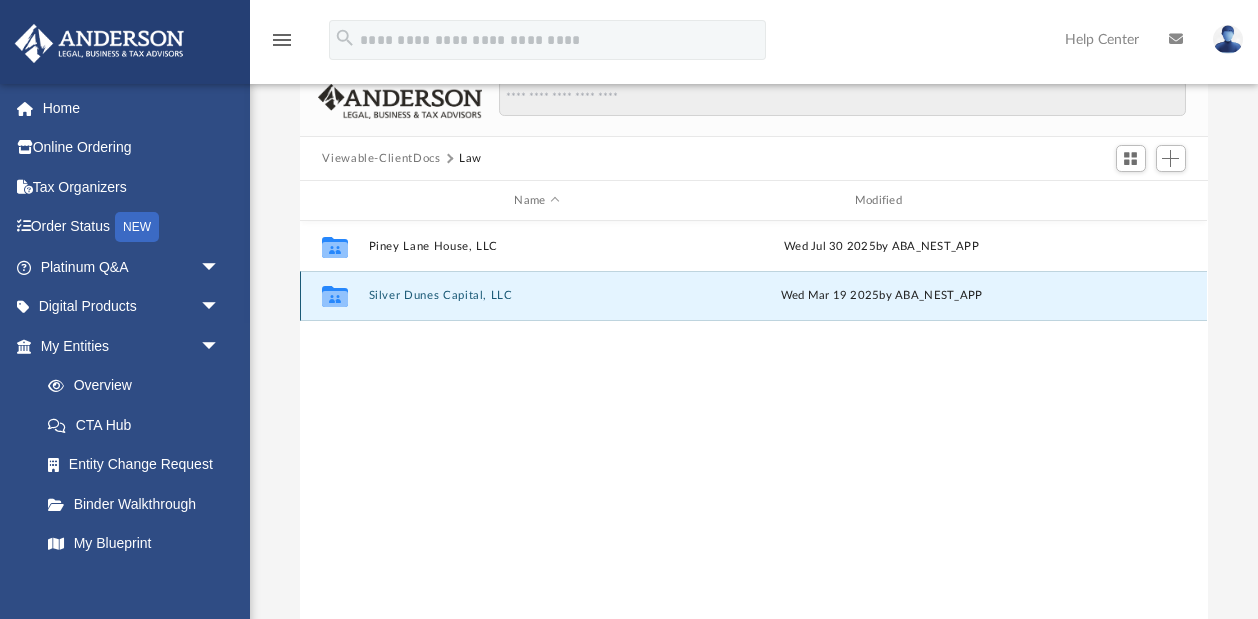 click on "Collaborated Folder Silver Dunes Capital, LLC Wed Mar 19 2025  by ABA_NEST_APP" at bounding box center [753, 296] 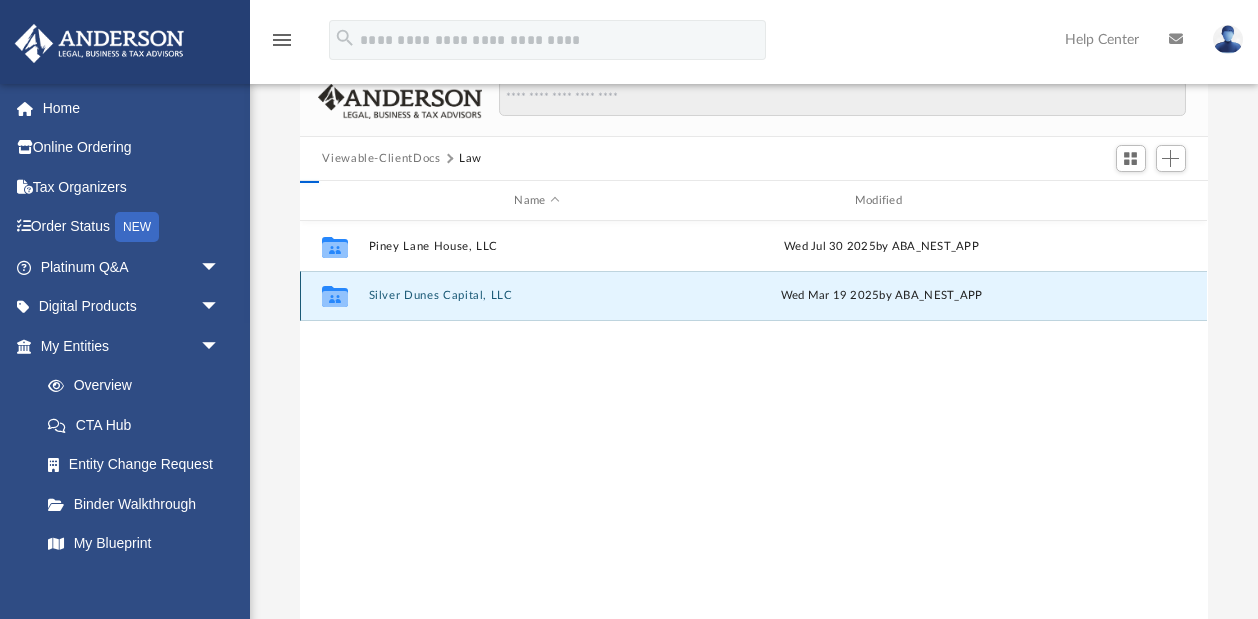 click on "Silver Dunes Capital, LLC" at bounding box center [537, 295] 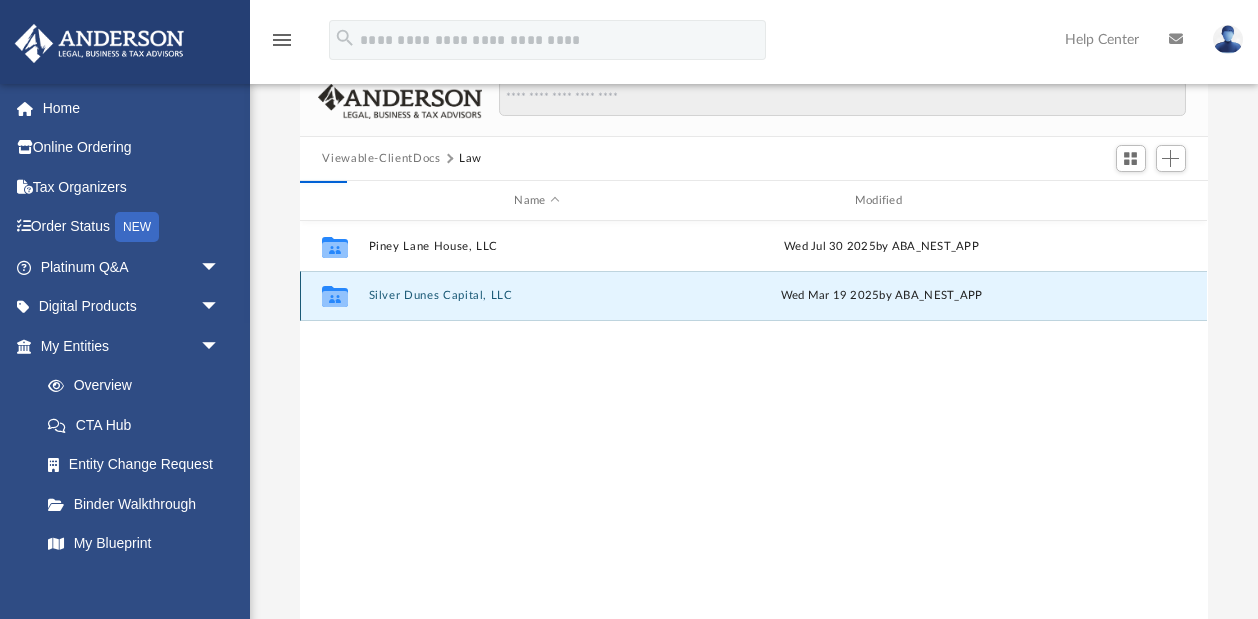 click on "Silver Dunes Capital, LLC" at bounding box center (537, 295) 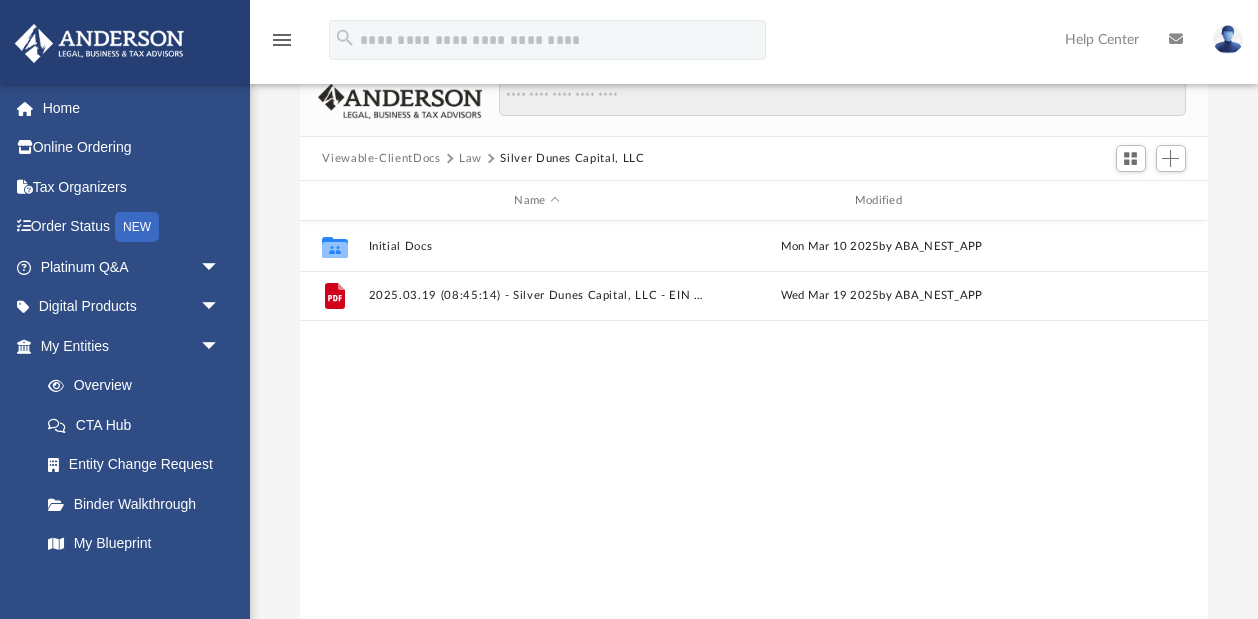click on "Collaborated Folder Initial Docs Mon Mar 10 2025  by ABA_NEST_APP File 2025.03.19 (08:45:14) - Silver Dunes Capital, LLC - EIN Letter from IRS.pdf Wed Mar 19 2025  by ABA_NEST_APP" at bounding box center [753, 428] 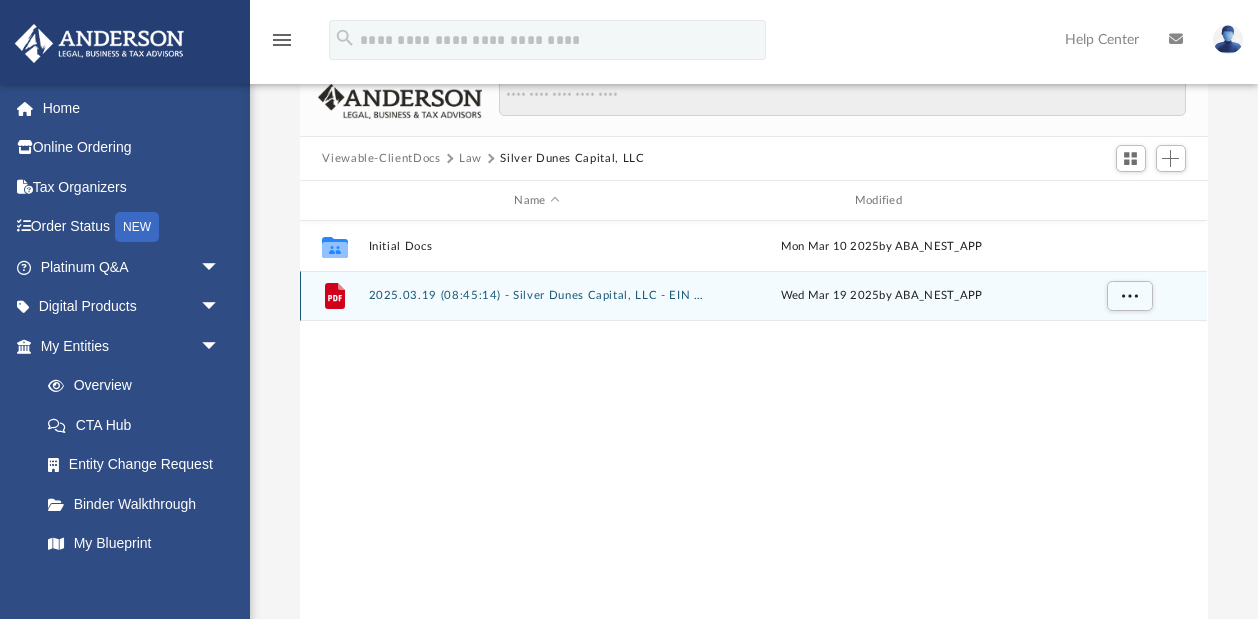click on "2025.03.19 (08:45:14) - Silver Dunes Capital, LLC - EIN Letter from IRS.pdf" at bounding box center (537, 295) 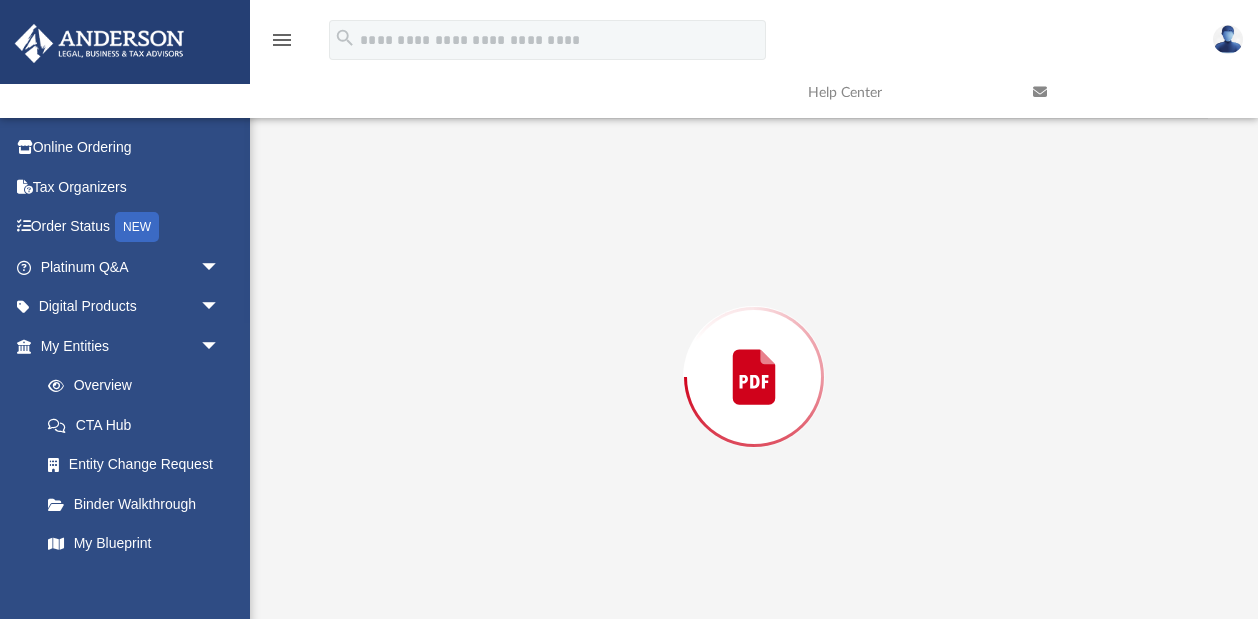 scroll, scrollTop: 133, scrollLeft: 0, axis: vertical 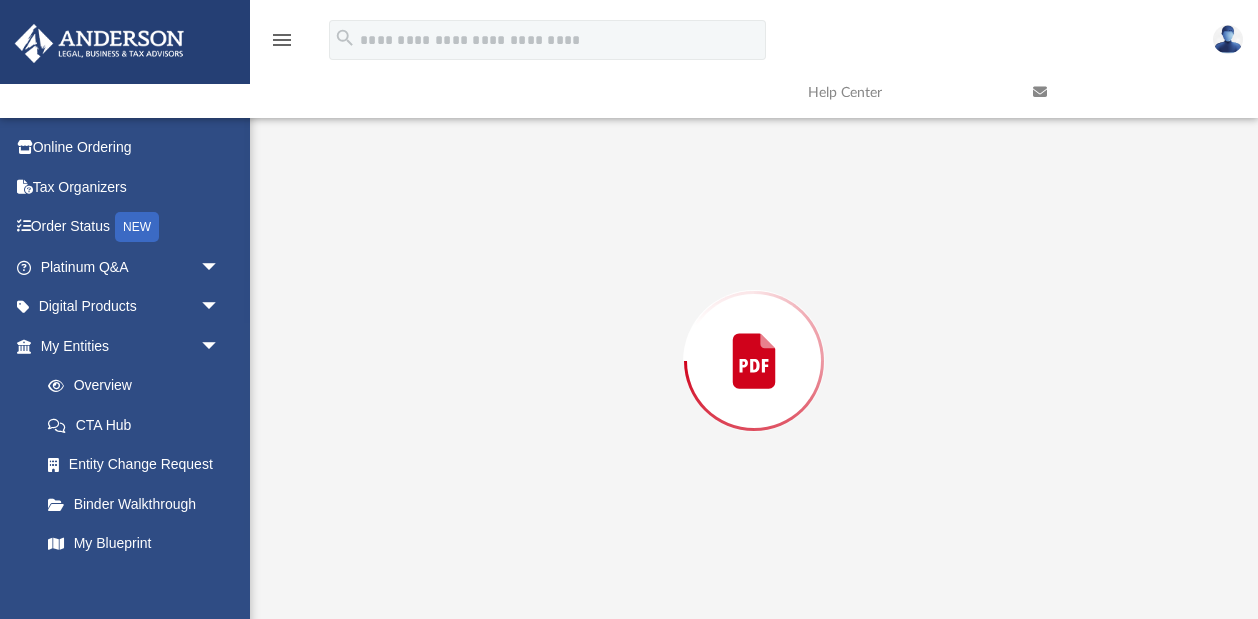 click at bounding box center [753, 361] 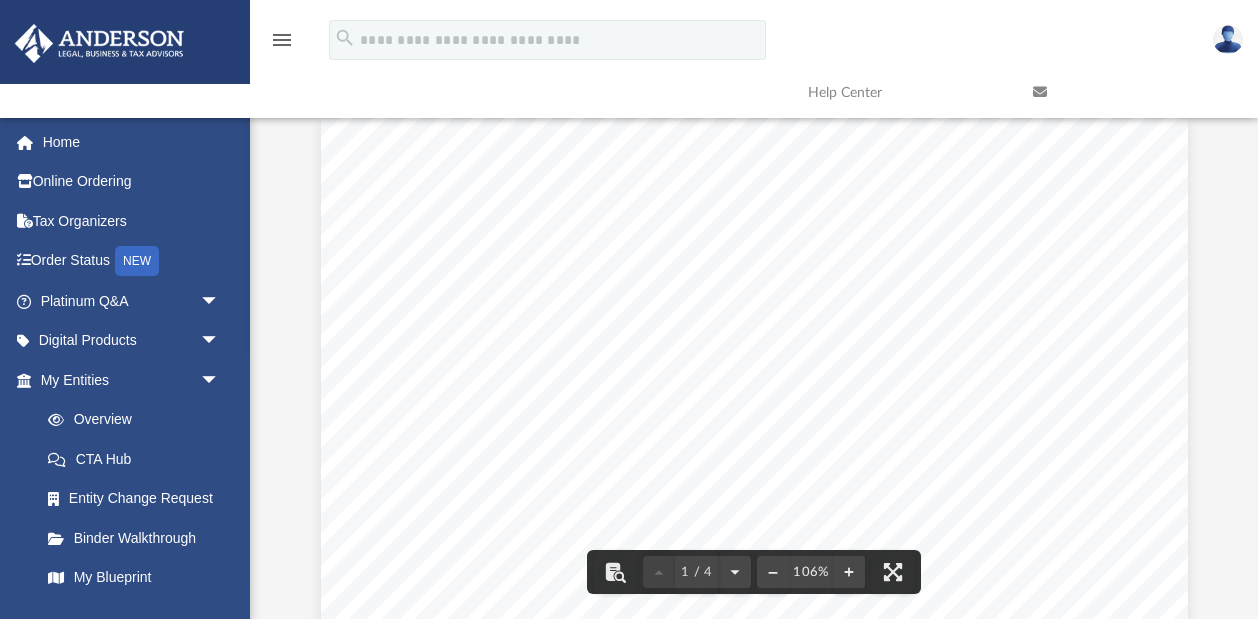 scroll, scrollTop: 34, scrollLeft: 0, axis: vertical 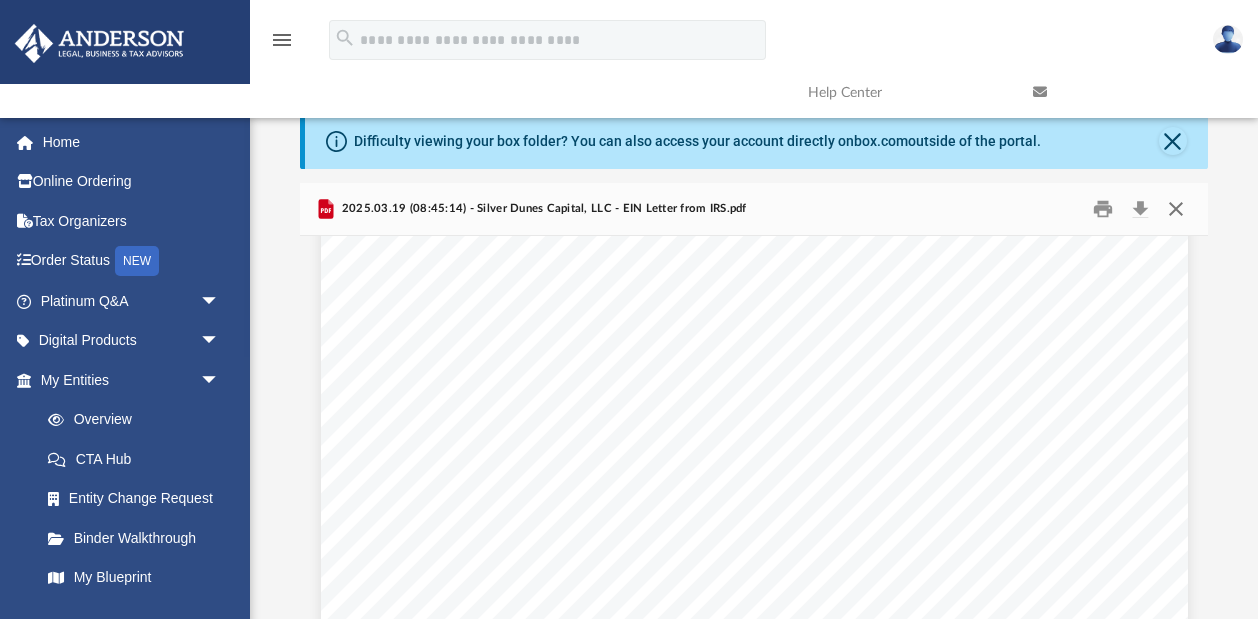 click at bounding box center (1176, 209) 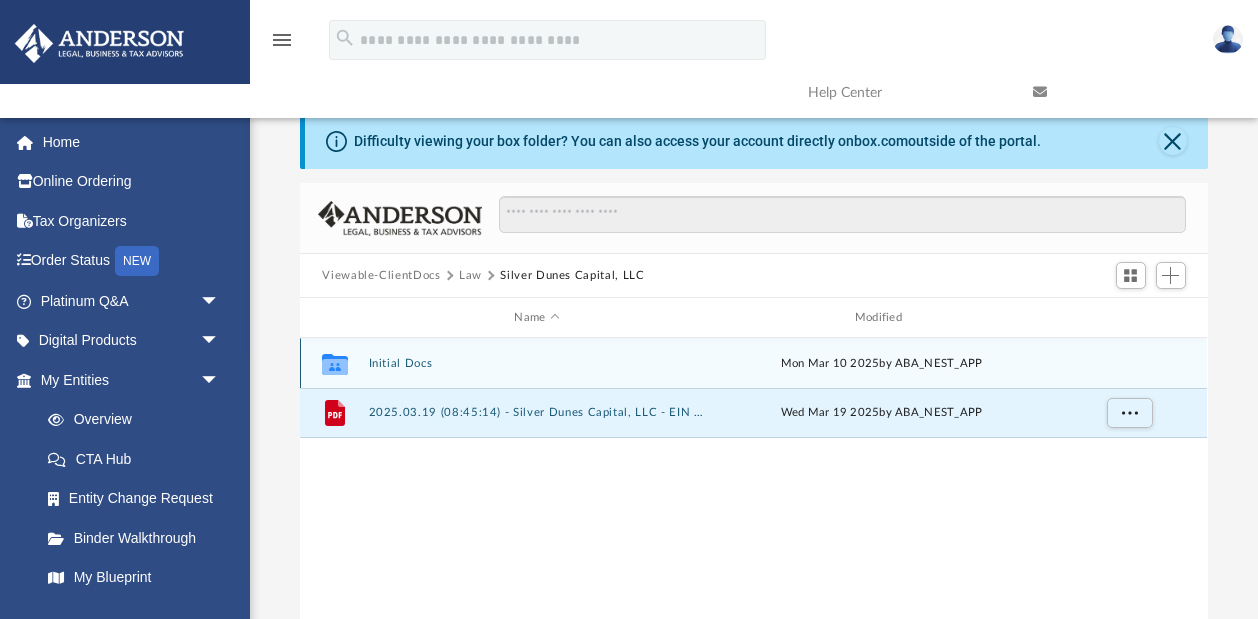 click on "Initial Docs" at bounding box center [537, 363] 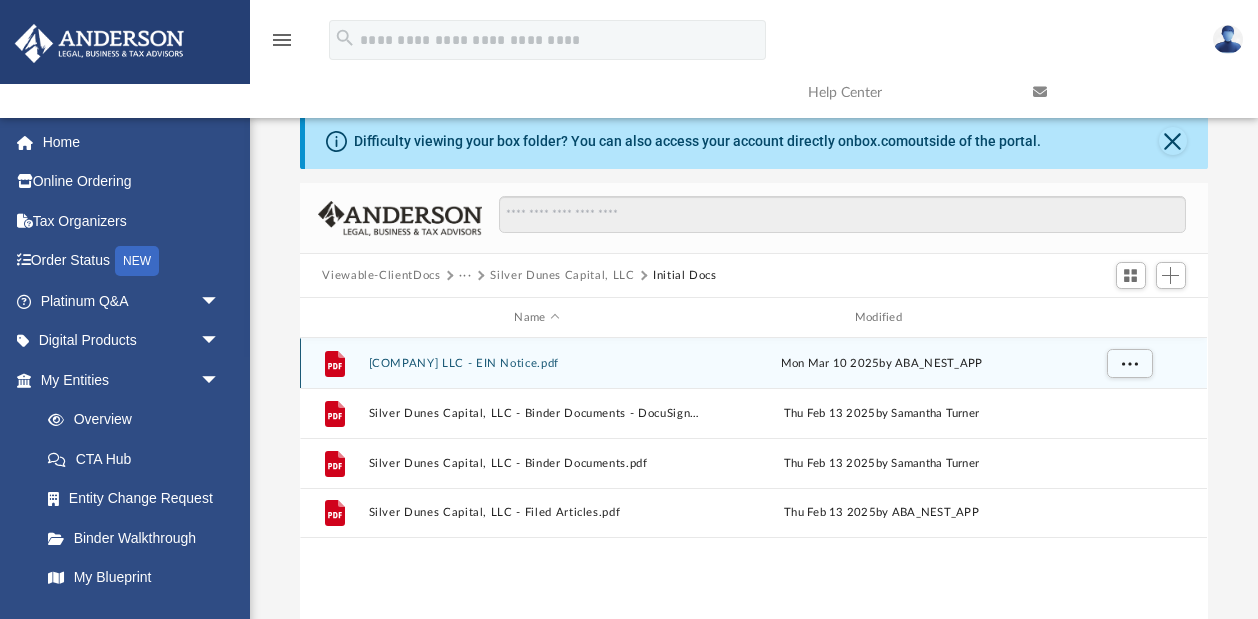 click on "File [COMPANY] LLC - EIN Notice.pdf Mon Mar 10 2025  by ABA_NEST_APP" at bounding box center [753, 363] 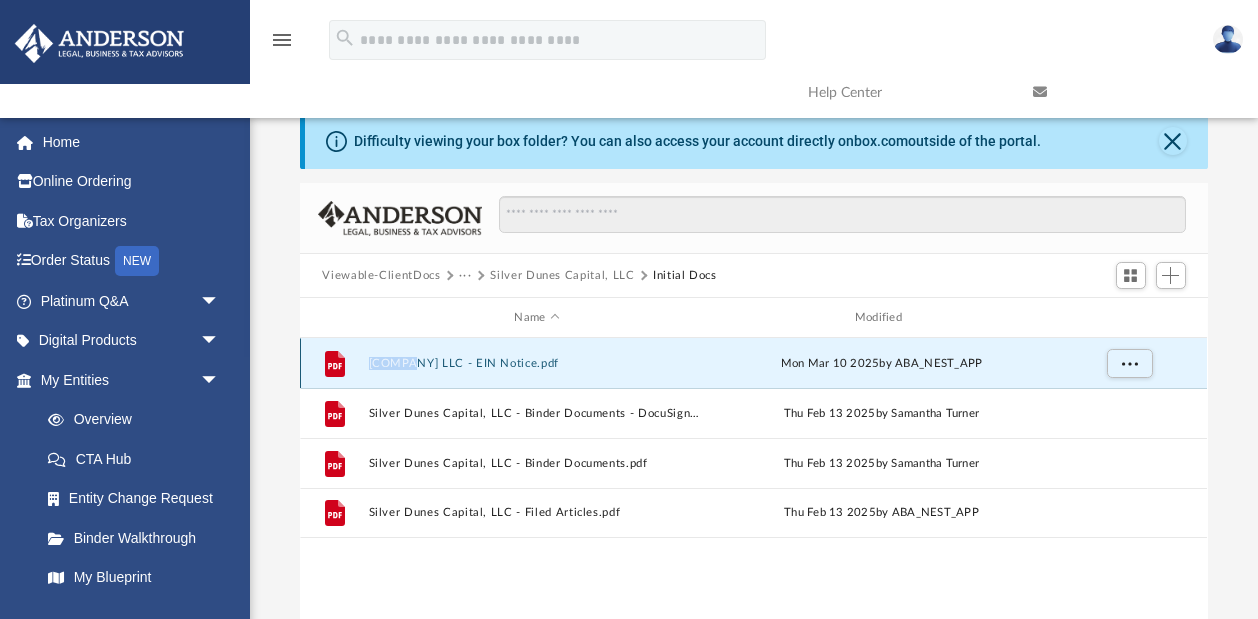 click on "File [COMPANY] LLC - EIN Notice.pdf Mon Mar 10 2025  by ABA_NEST_APP" at bounding box center (753, 363) 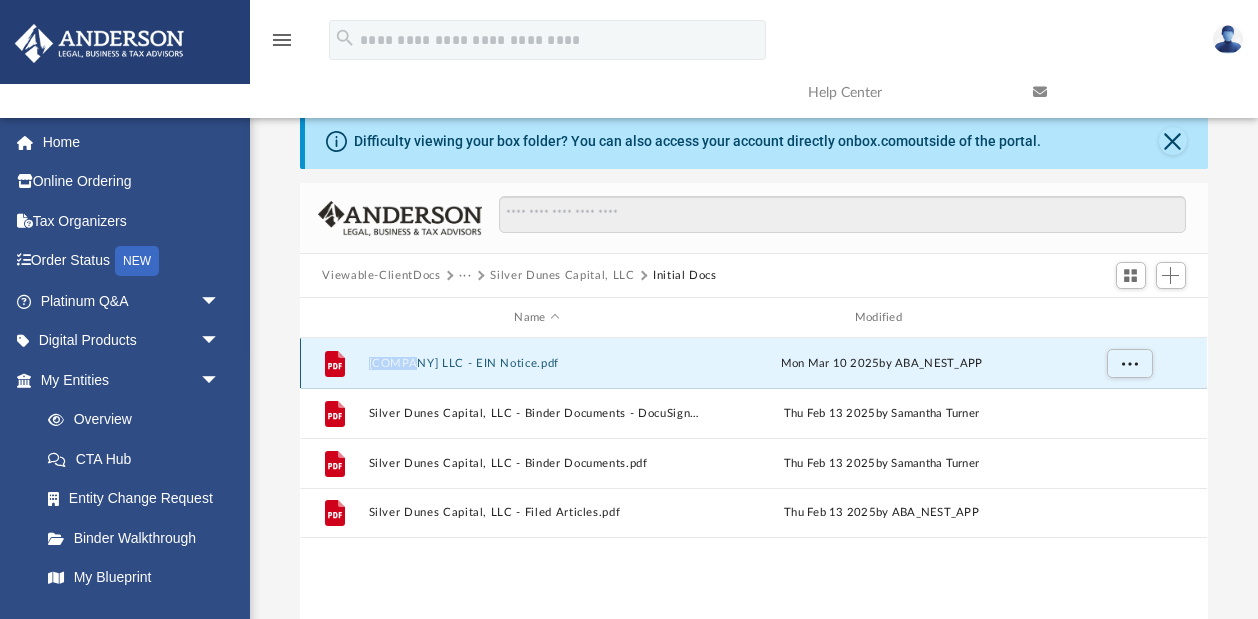 click on "[COMPANY] LLC - EIN Notice.pdf" at bounding box center (537, 363) 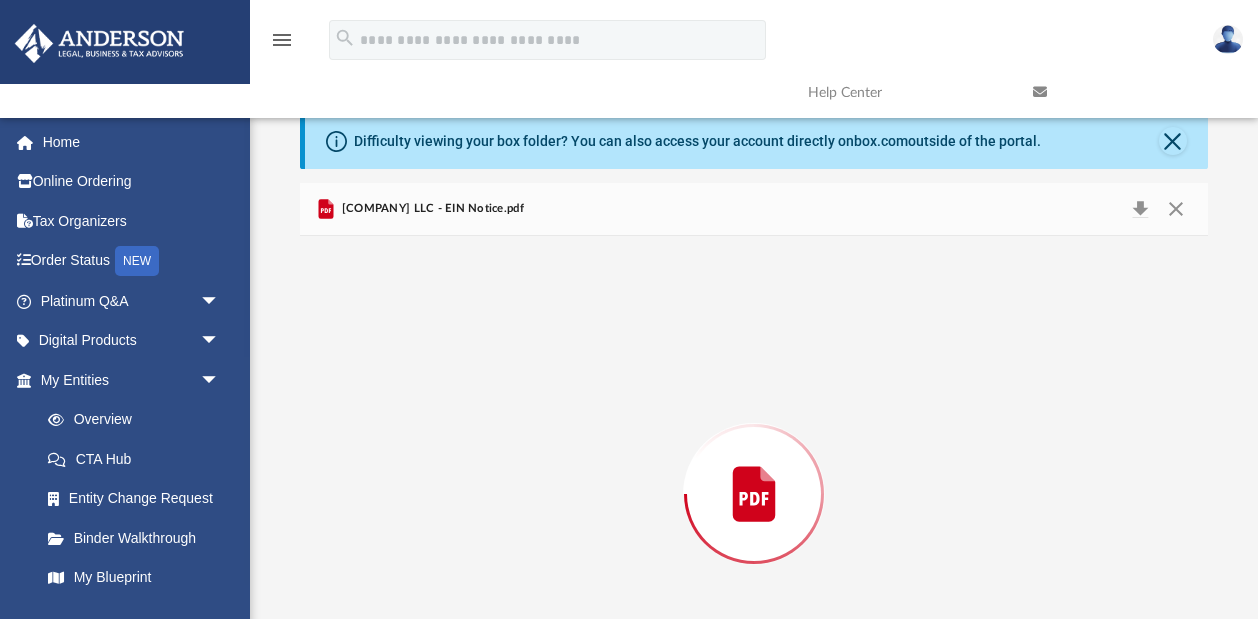 scroll, scrollTop: 133, scrollLeft: 0, axis: vertical 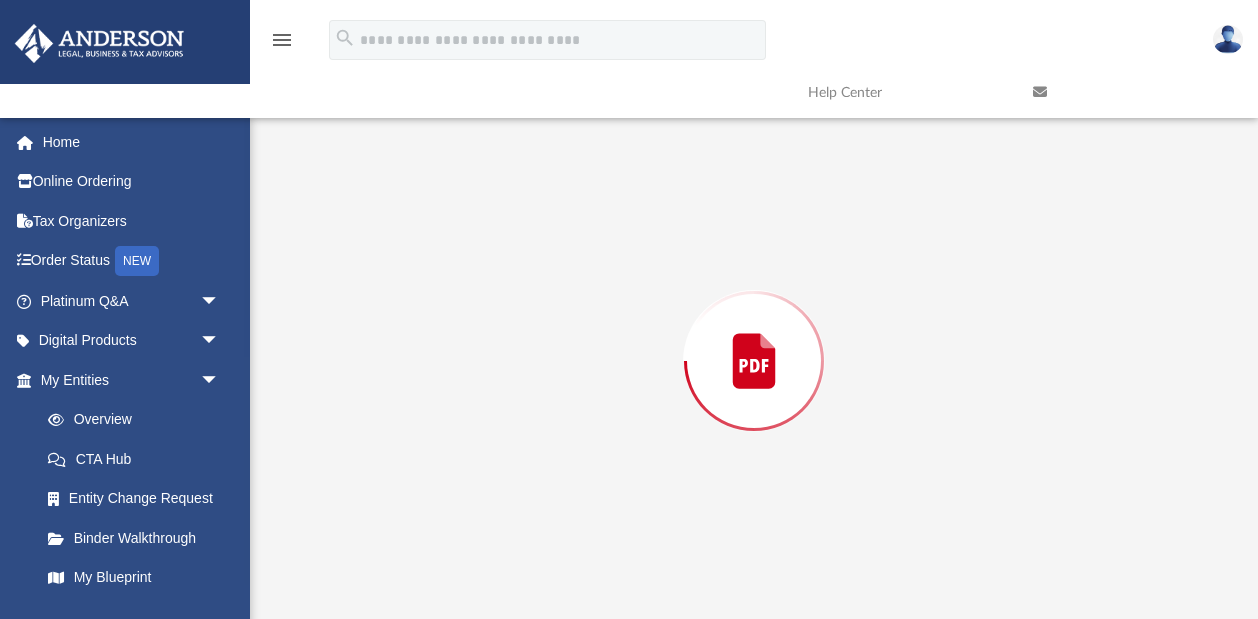 click at bounding box center [753, 361] 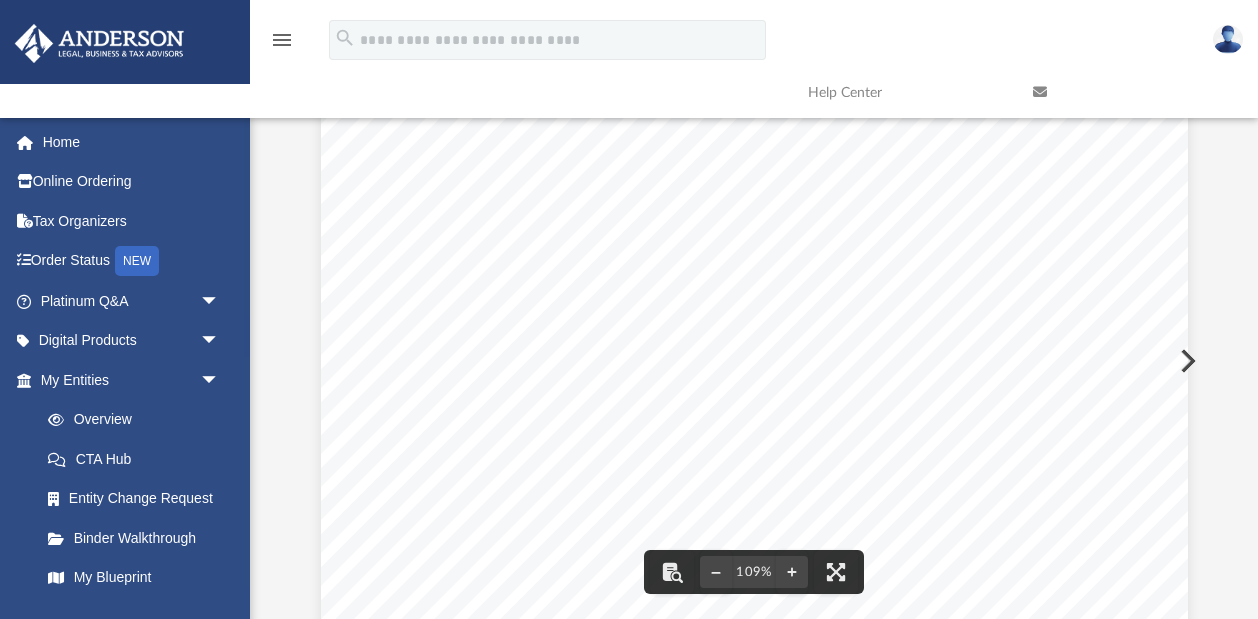 scroll, scrollTop: 84, scrollLeft: 0, axis: vertical 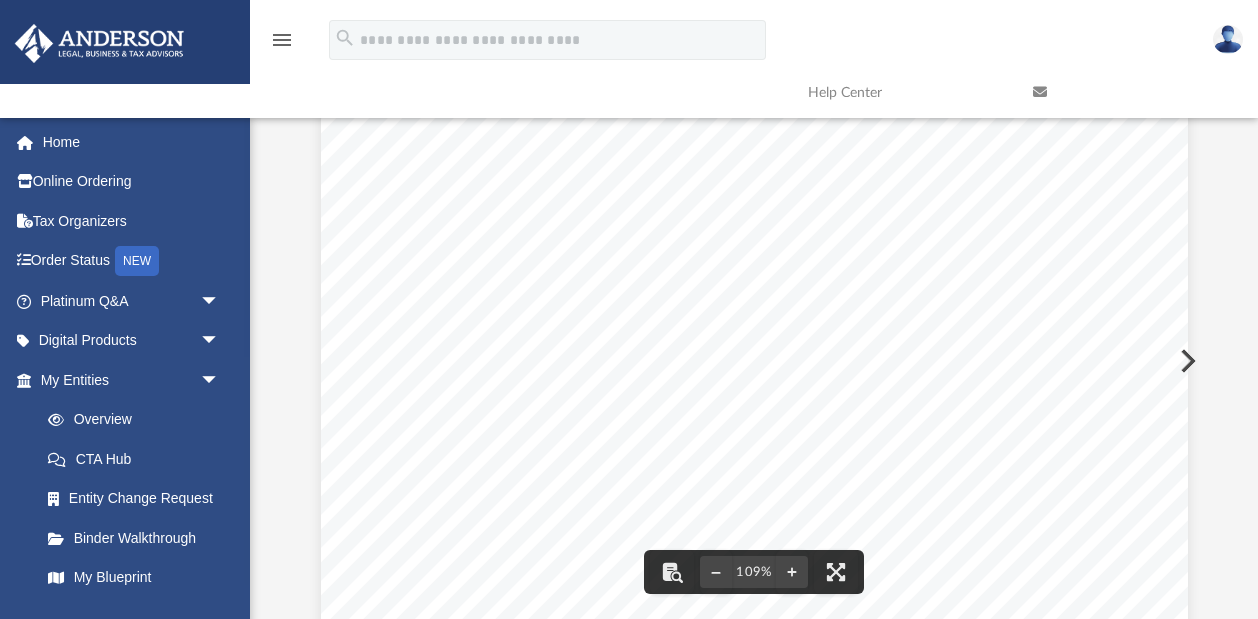 click at bounding box center [1186, 361] 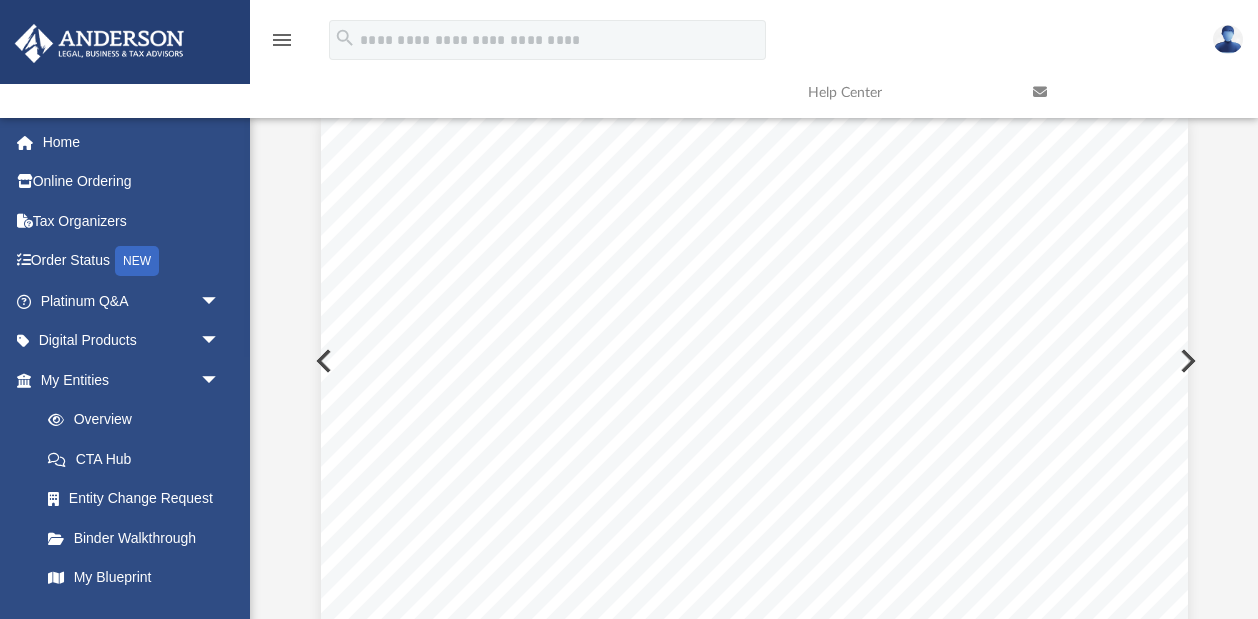 click at bounding box center [1186, 361] 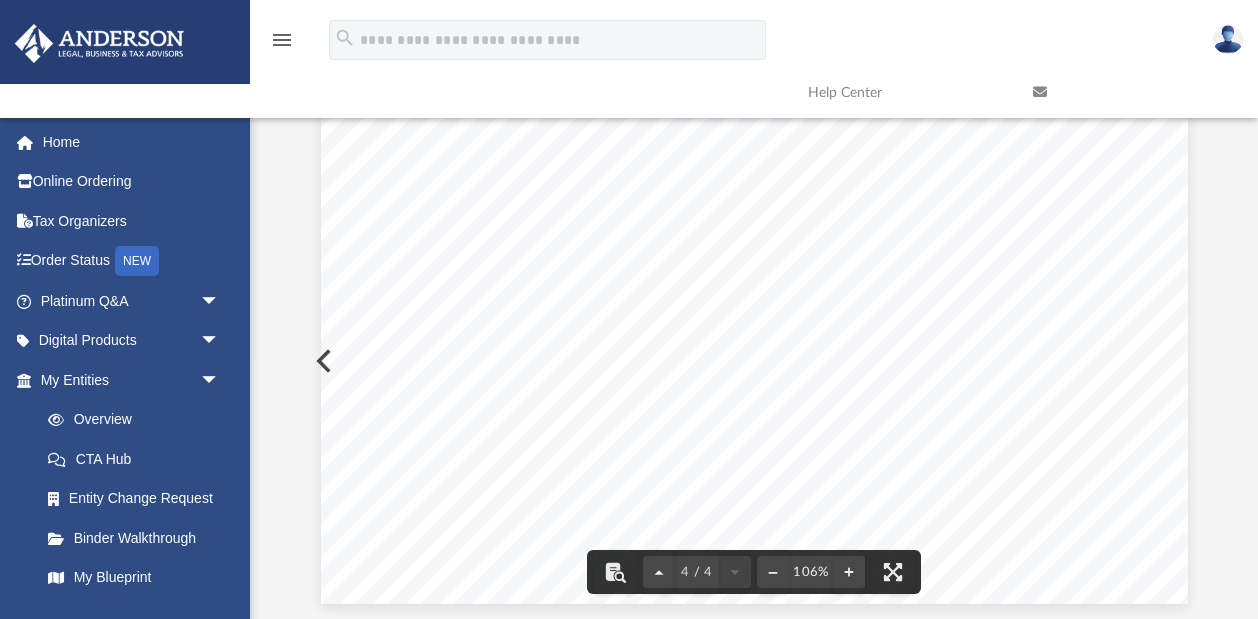 scroll, scrollTop: 4092, scrollLeft: 0, axis: vertical 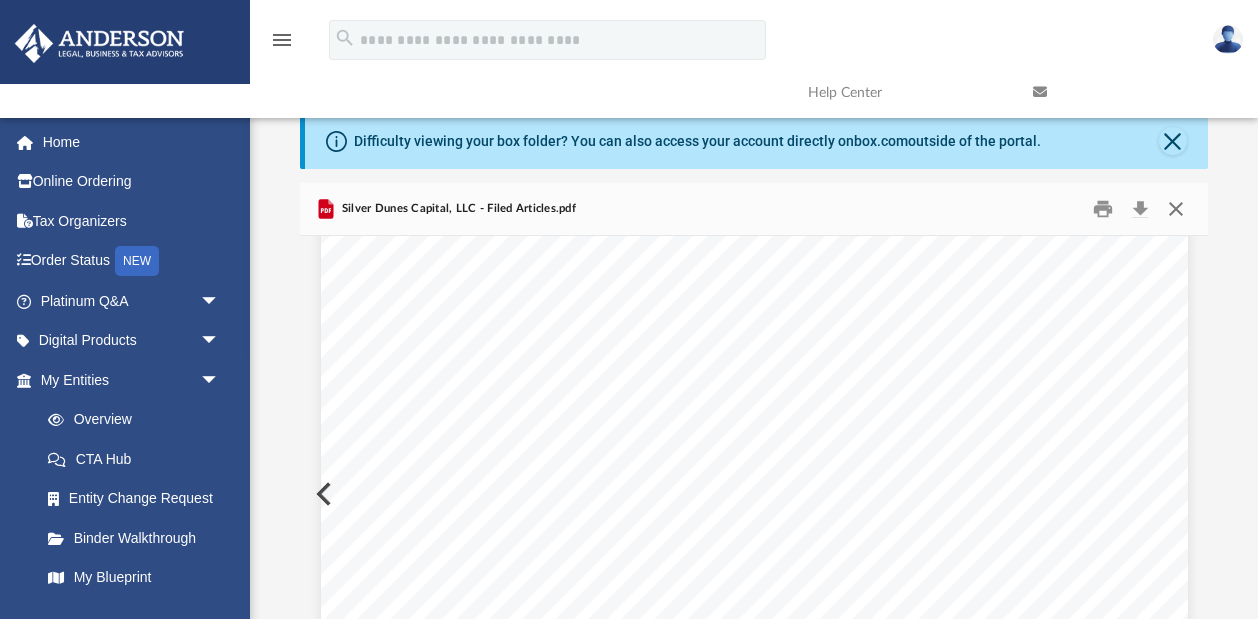 click at bounding box center (1176, 209) 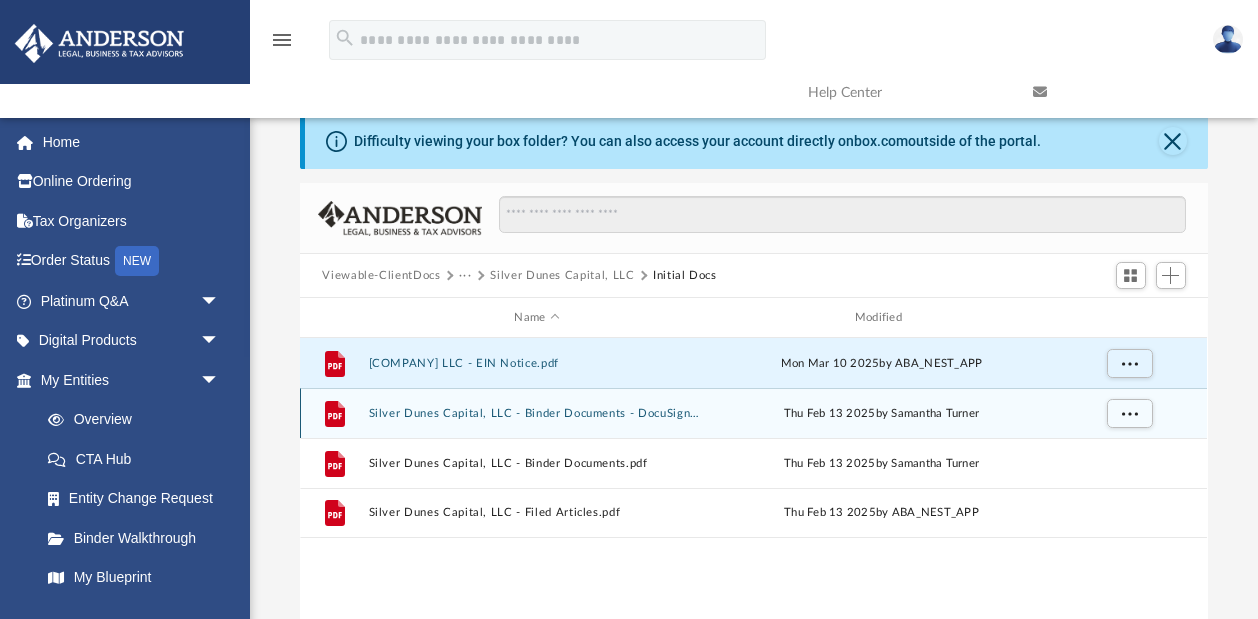 click on "Silver Dunes Capital, LLC - Binder Documents - DocuSigned.pdf" at bounding box center [537, 413] 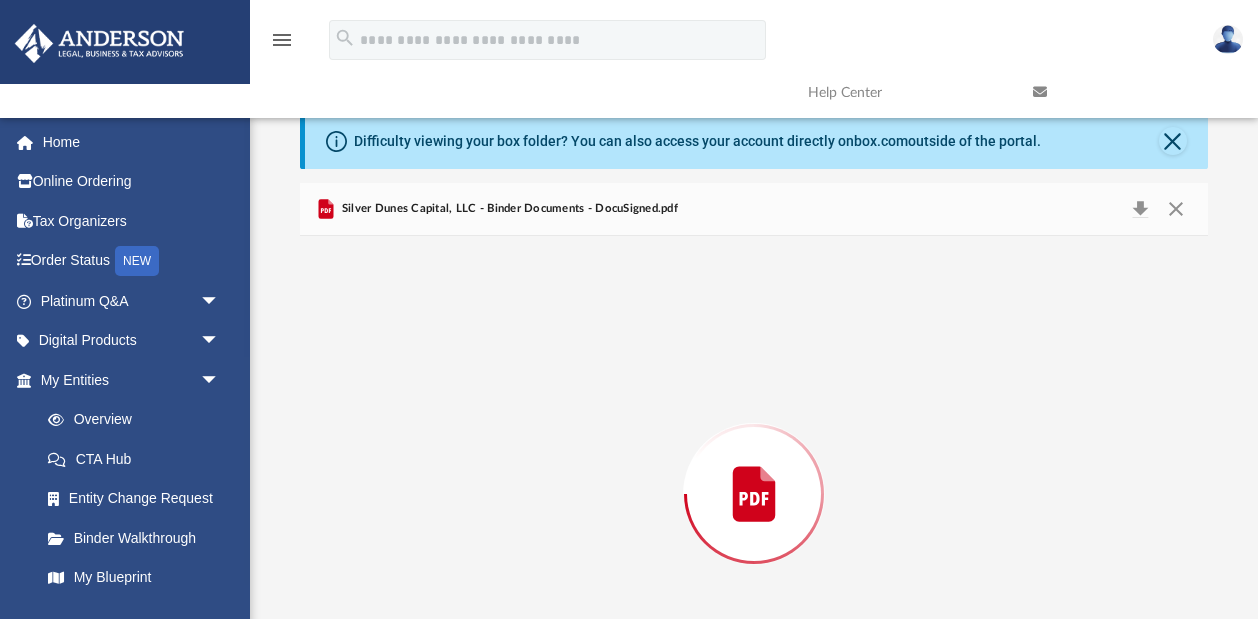 scroll, scrollTop: 133, scrollLeft: 0, axis: vertical 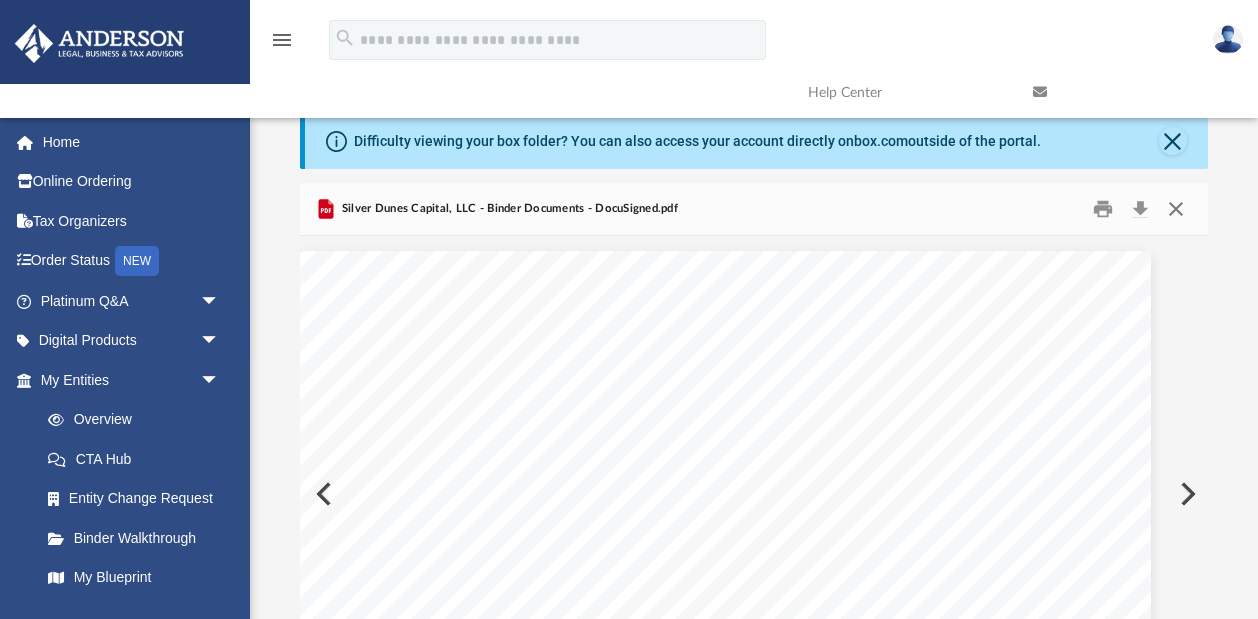 click at bounding box center (1176, 209) 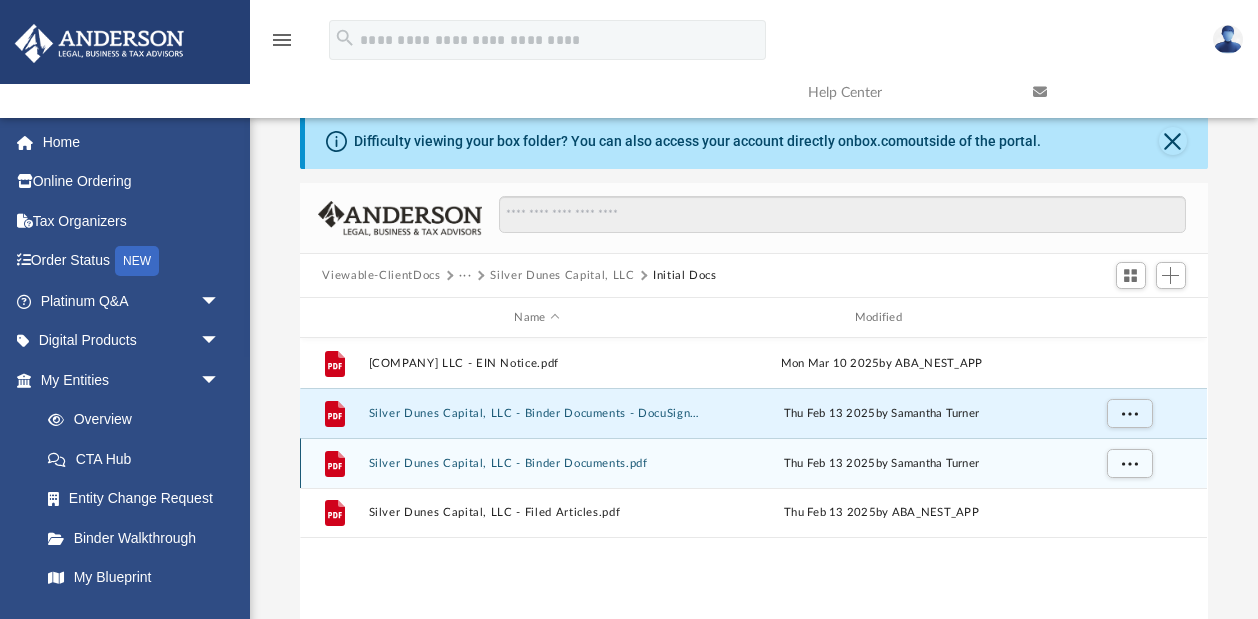 click on "Silver Dunes Capital, LLC - Binder Documents.pdf" at bounding box center [537, 463] 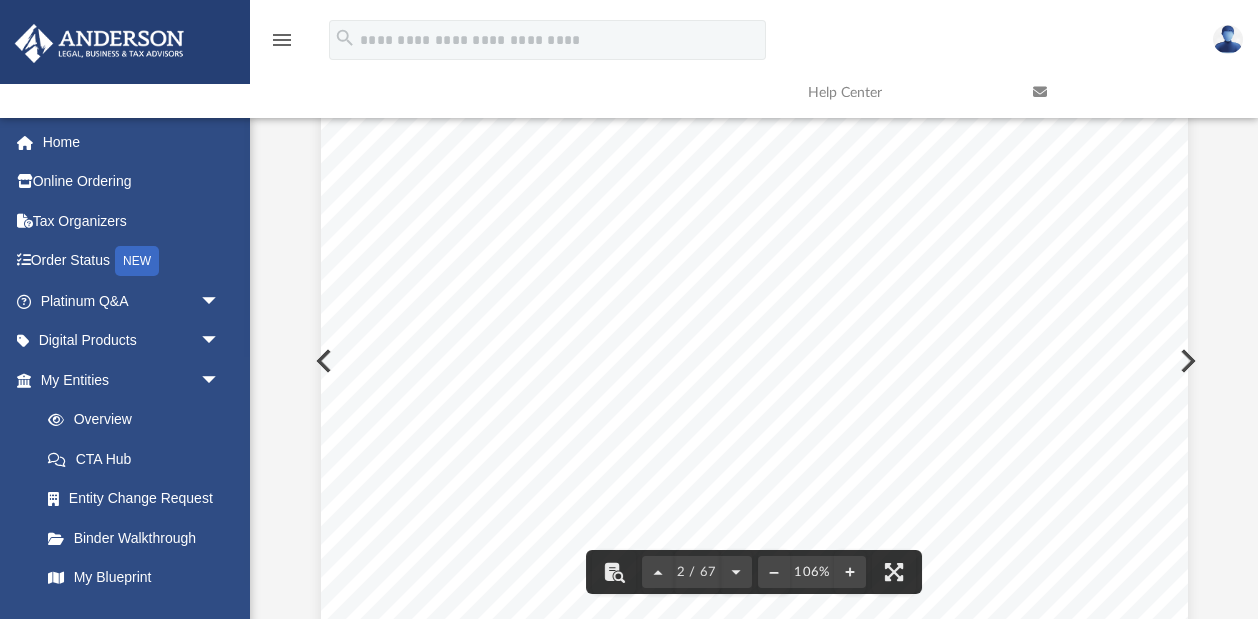 scroll, scrollTop: 0, scrollLeft: 0, axis: both 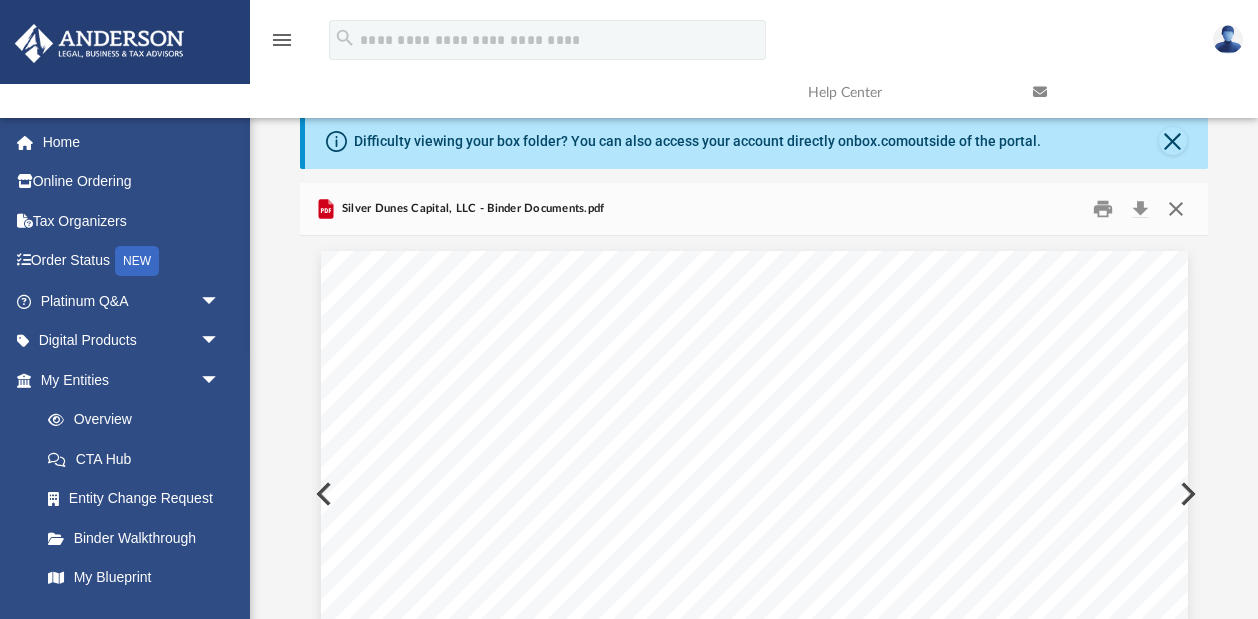 click at bounding box center [1176, 209] 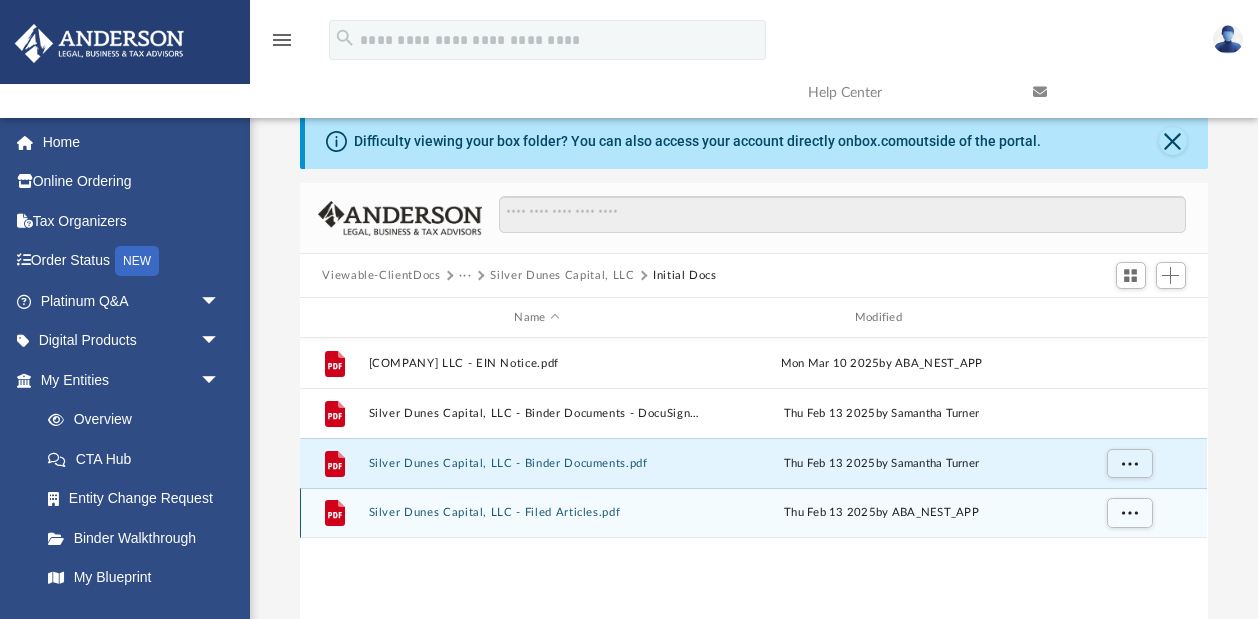 click on "File [COMPANY] - Filed Articles.pdf Thu Feb 13 2025  by ABA_NEST_APP" at bounding box center [753, 513] 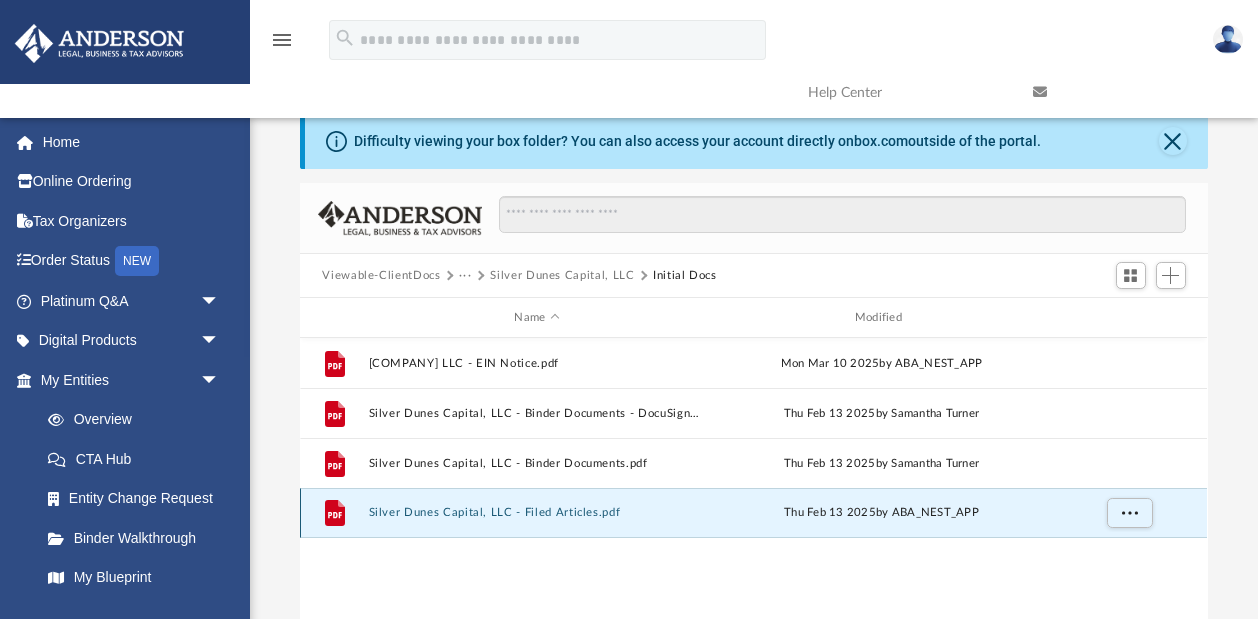 click on "File [COMPANY] - Filed Articles.pdf Thu Feb 13 2025  by ABA_NEST_APP" at bounding box center [753, 513] 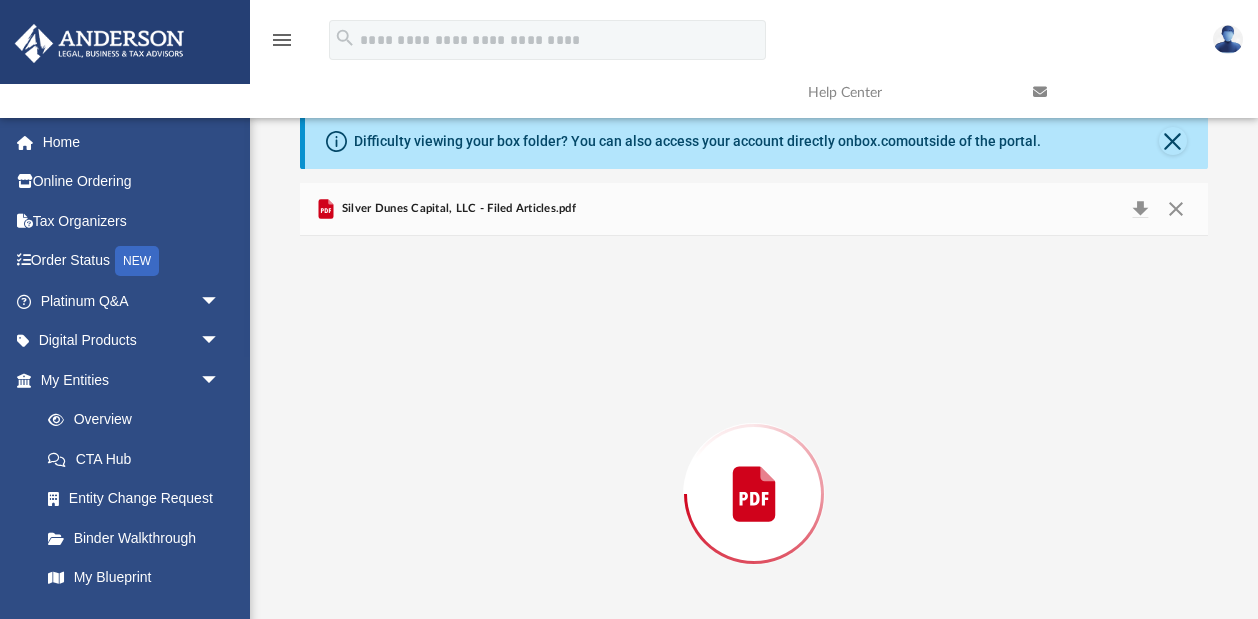 scroll, scrollTop: 133, scrollLeft: 0, axis: vertical 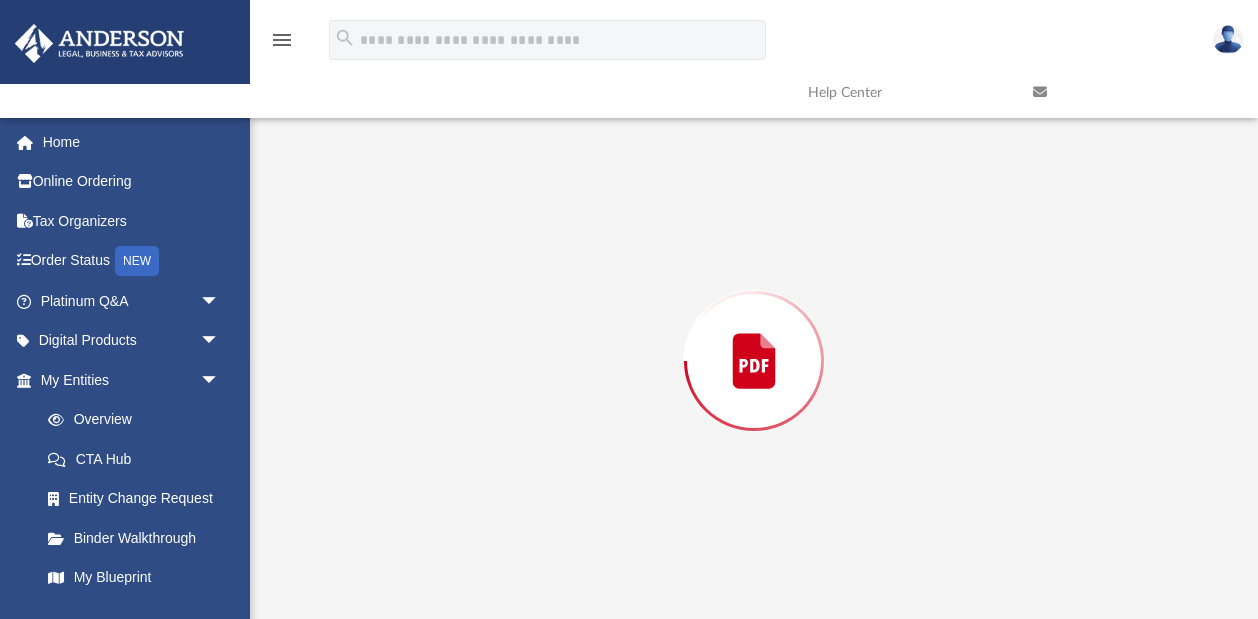 click at bounding box center (753, 361) 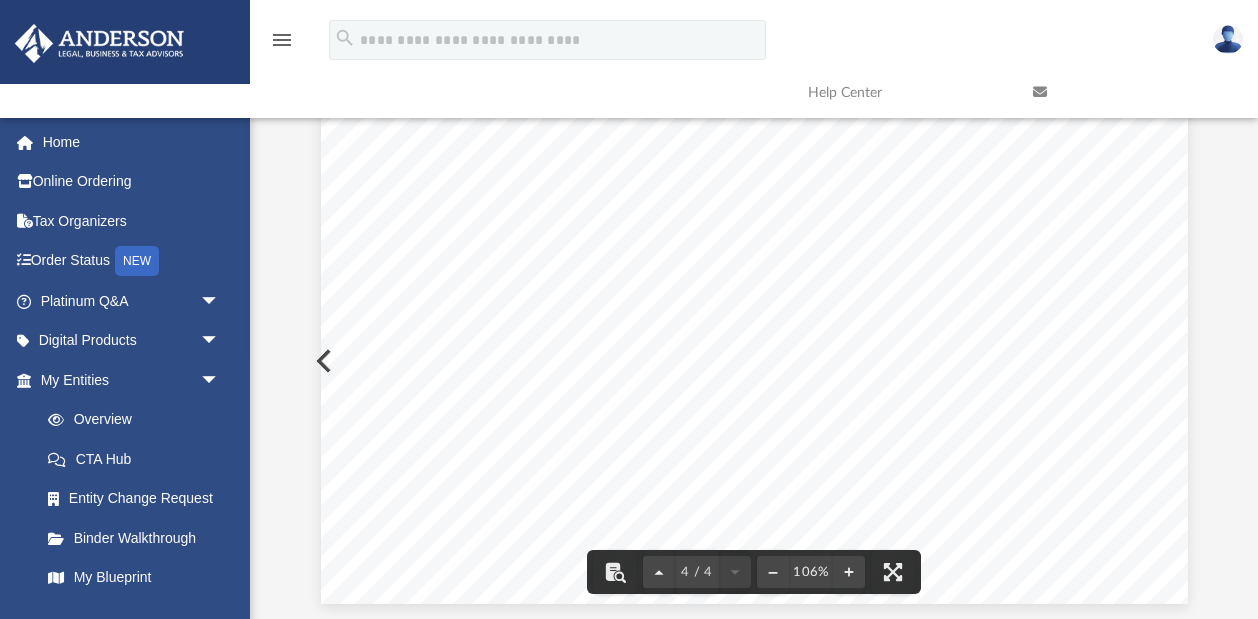 scroll, scrollTop: 4092, scrollLeft: 0, axis: vertical 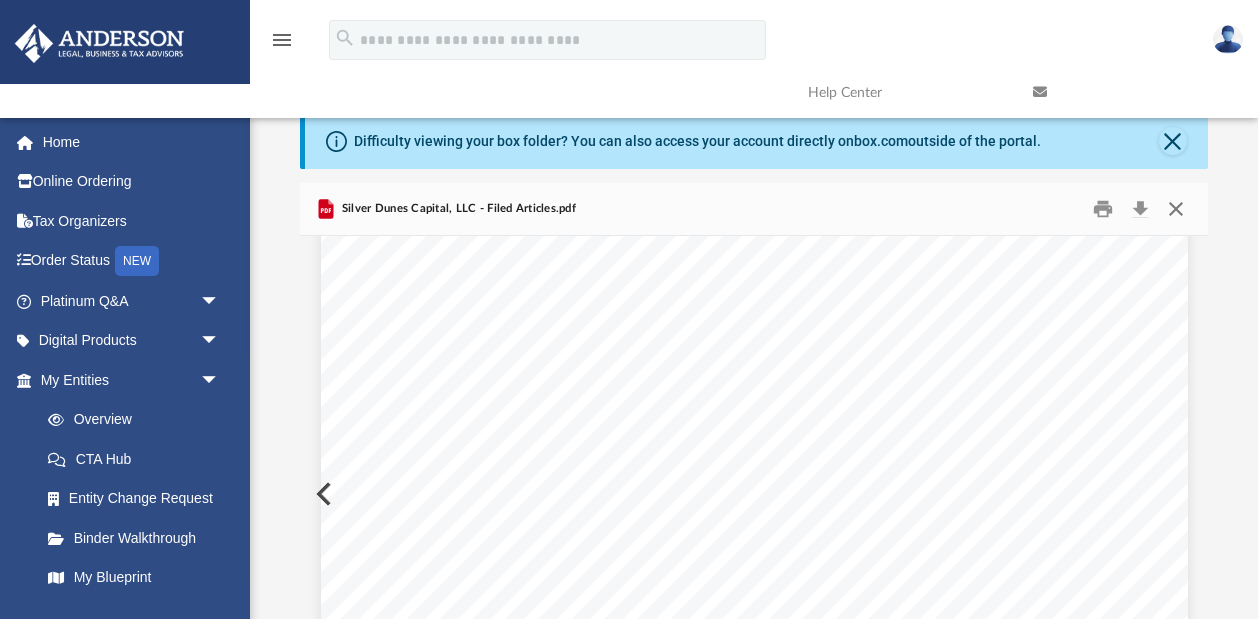 click at bounding box center (1176, 209) 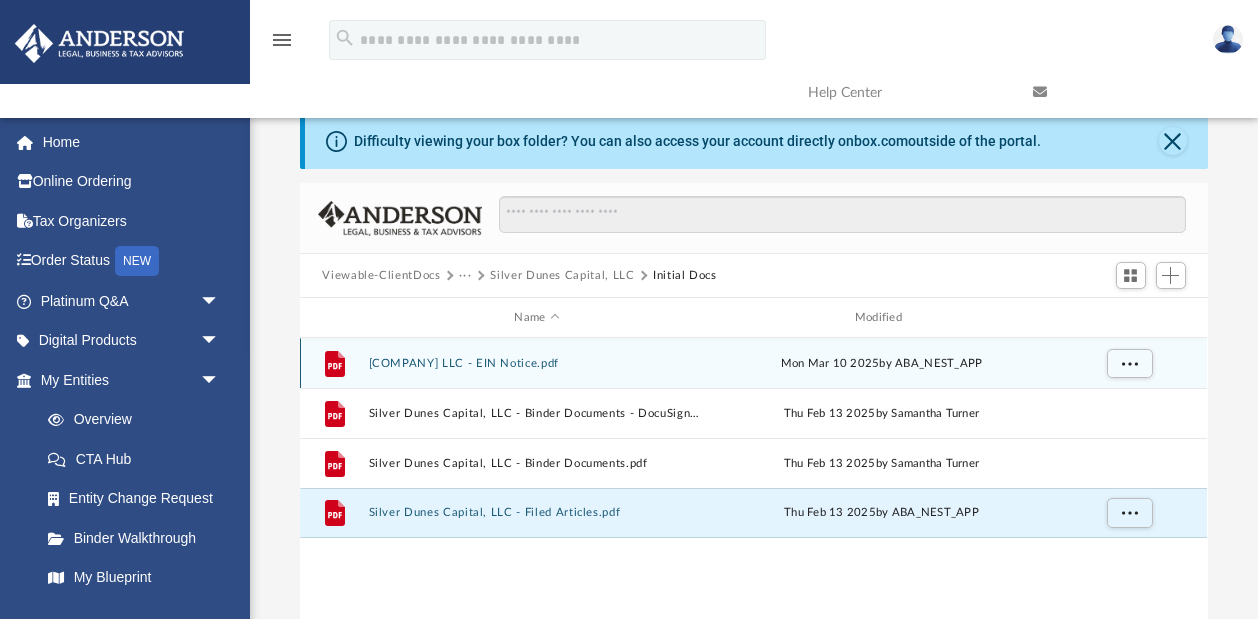 click on "[COMPANY] LLC - EIN Notice.pdf" at bounding box center (537, 363) 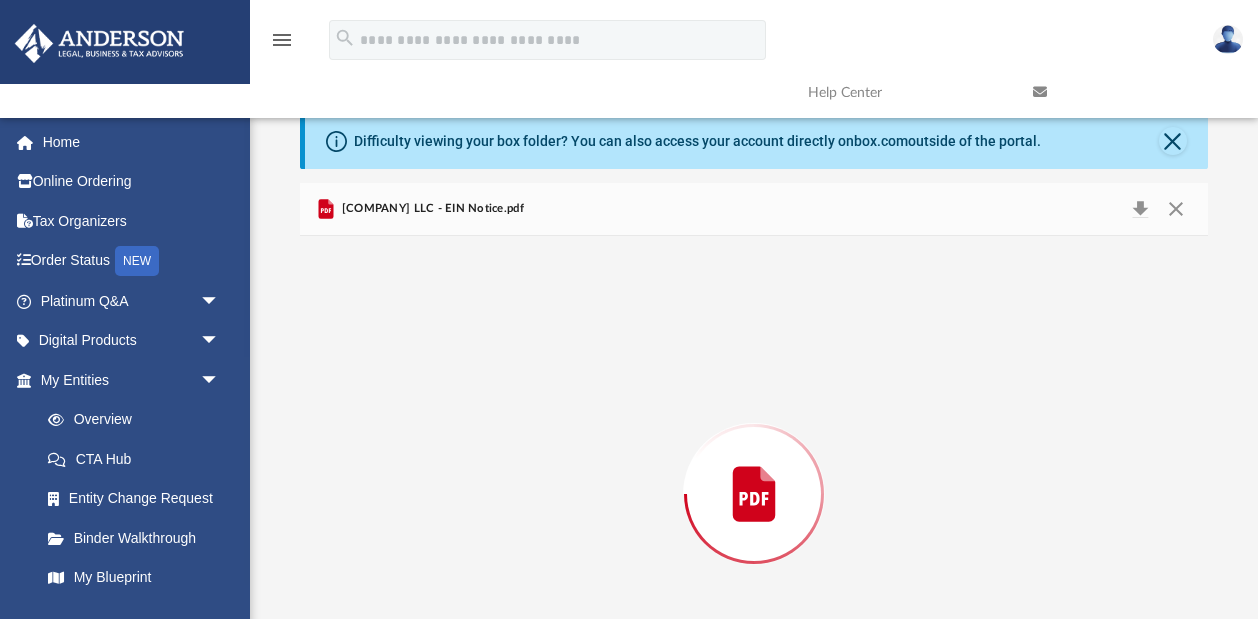 scroll, scrollTop: 133, scrollLeft: 0, axis: vertical 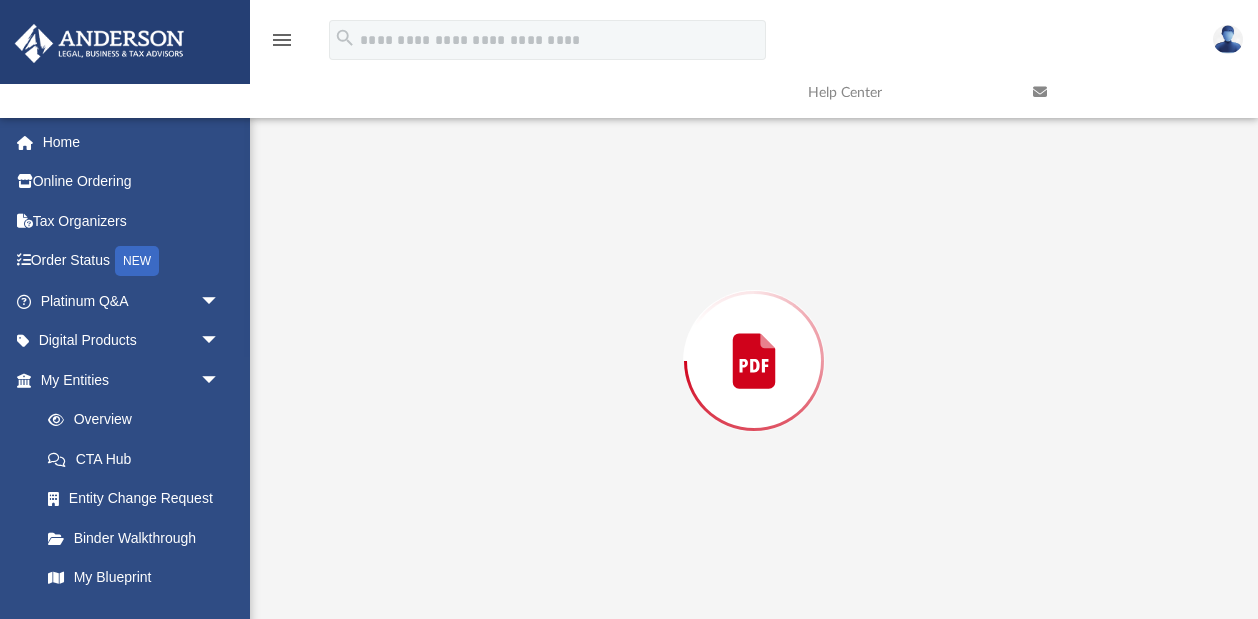click at bounding box center (753, 361) 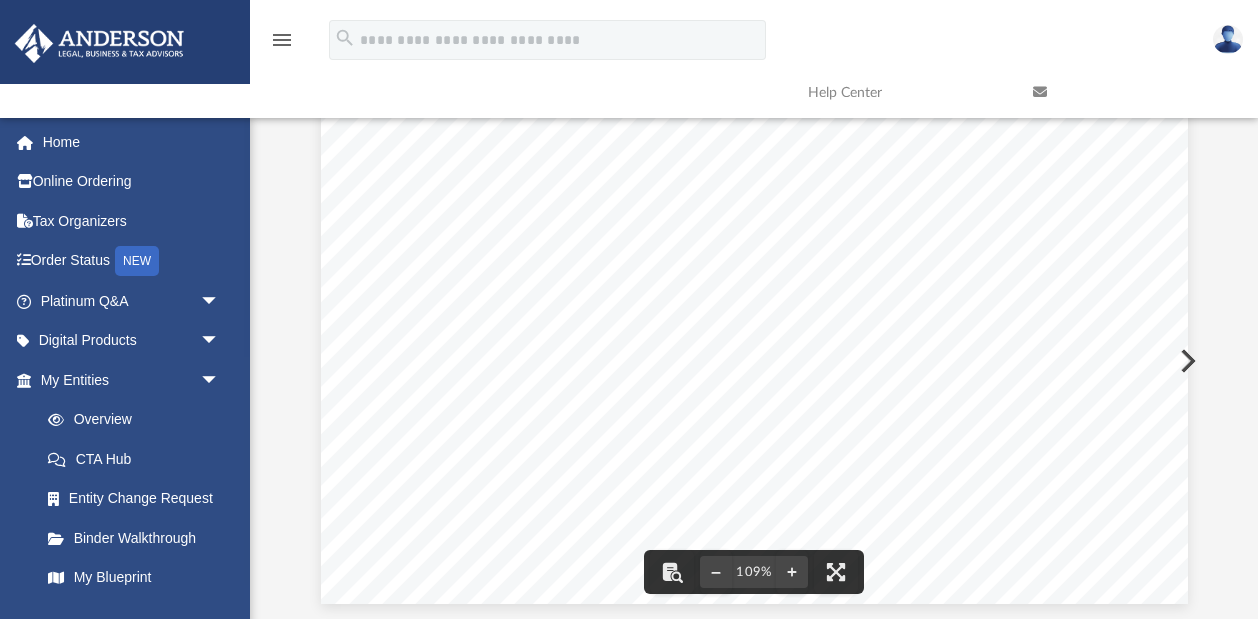 scroll, scrollTop: 740, scrollLeft: 0, axis: vertical 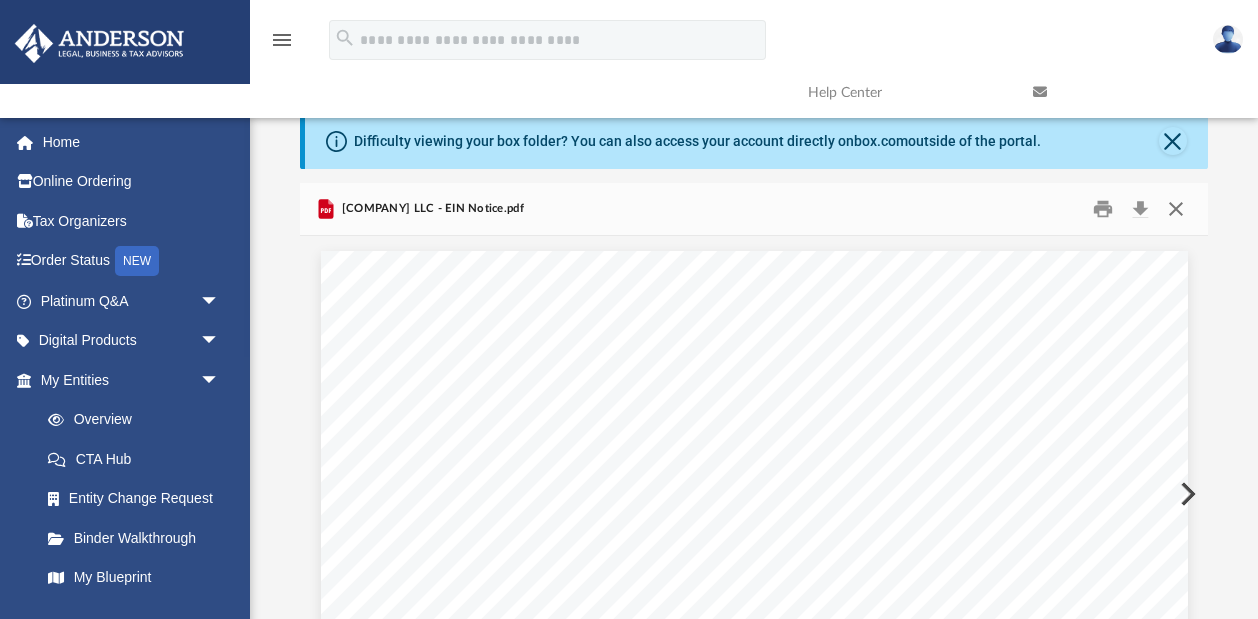 click at bounding box center (1176, 209) 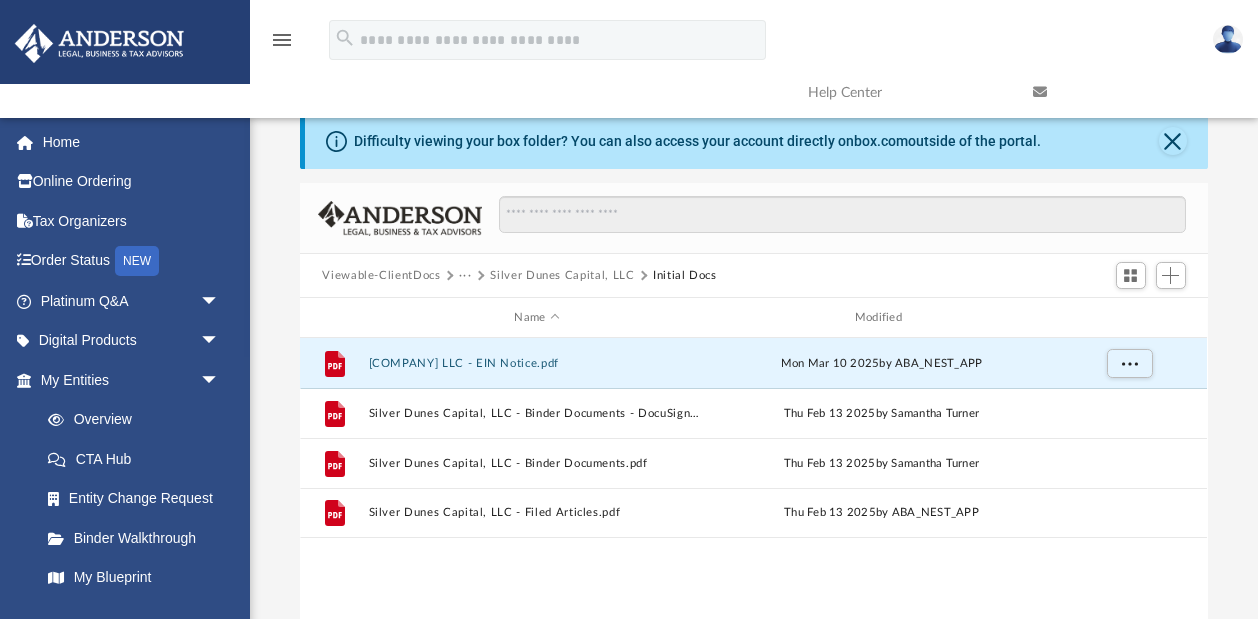 click on "Silver Dunes Capital, LLC" at bounding box center [562, 276] 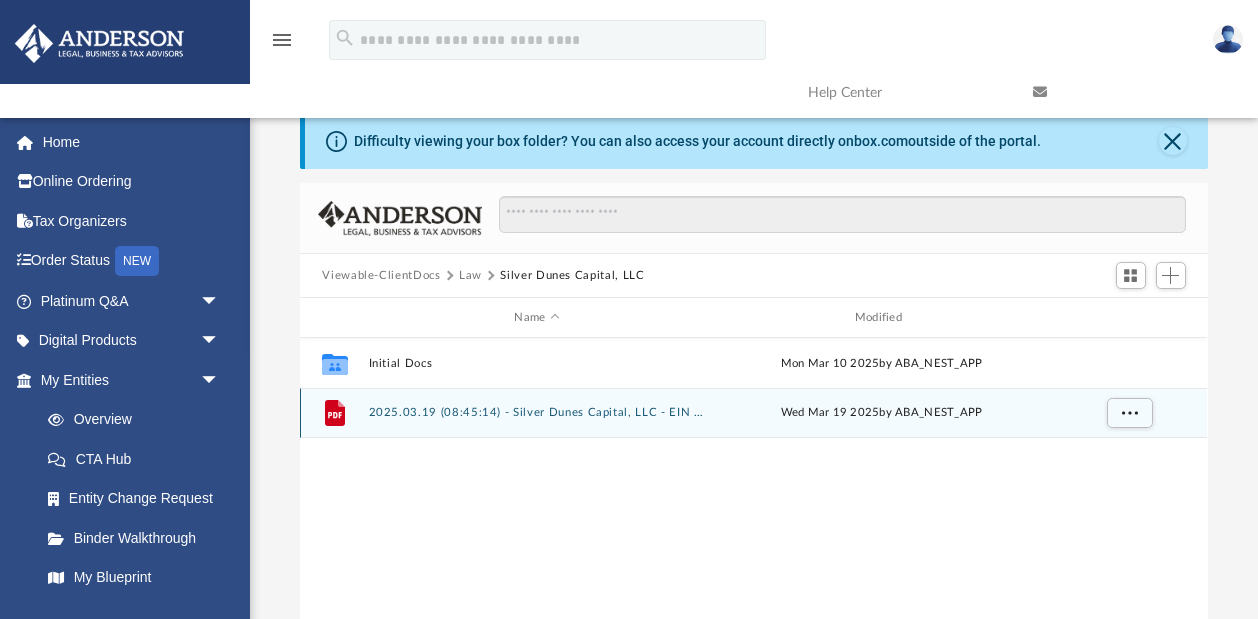 click on "2025.03.19 (08:45:14) - Silver Dunes Capital, LLC - EIN Letter from IRS.pdf" at bounding box center [537, 412] 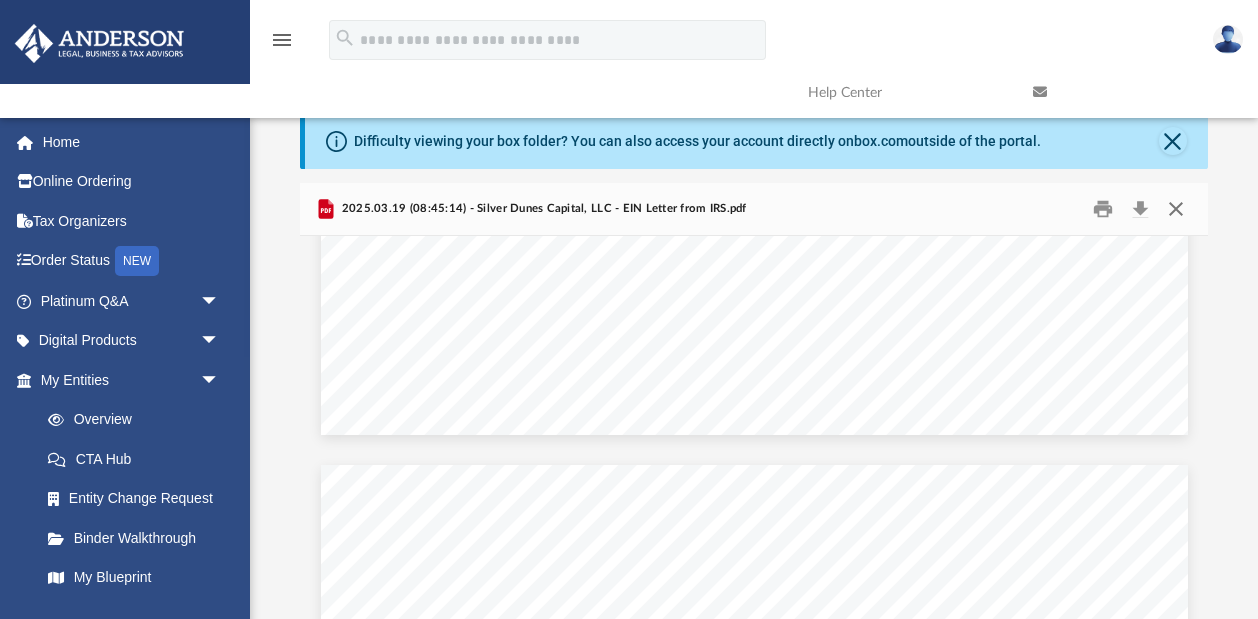 click at bounding box center [1176, 209] 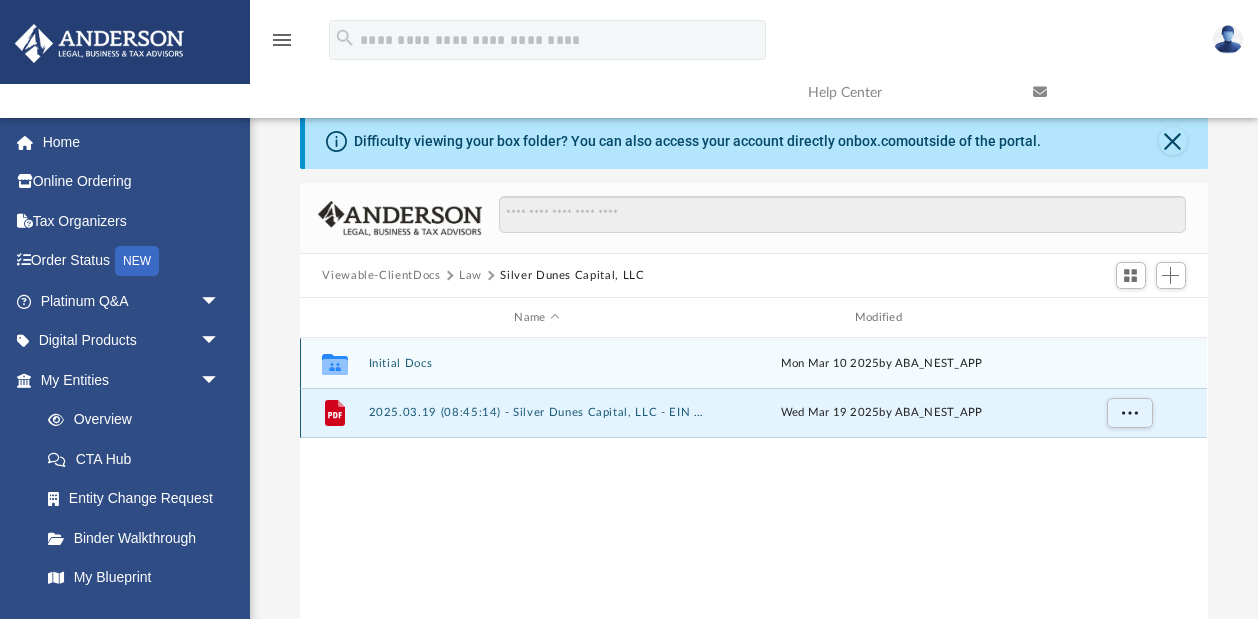 scroll, scrollTop: 0, scrollLeft: 0, axis: both 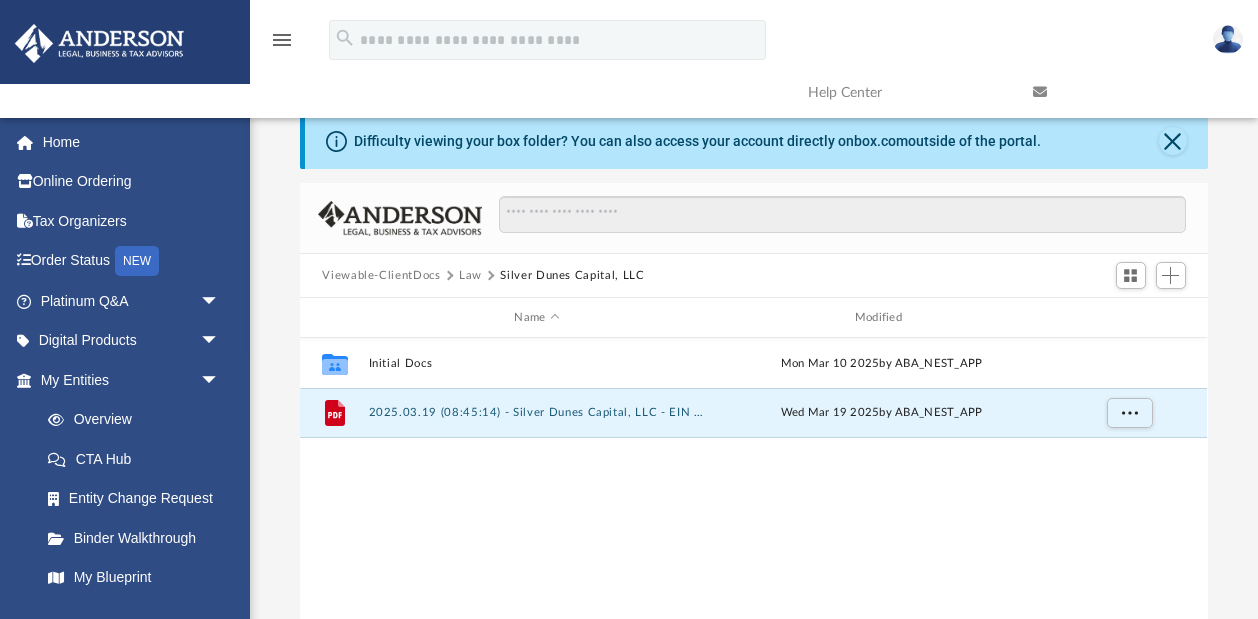 click on "Law" at bounding box center (470, 276) 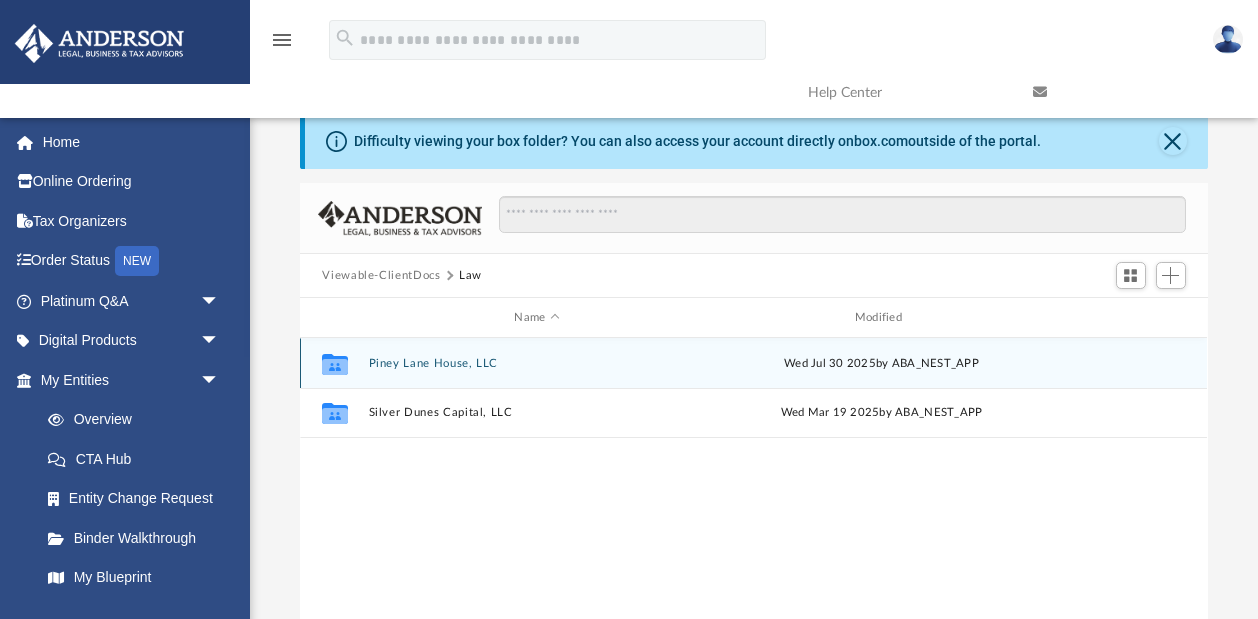 click on "Piney Lane House, LLC" at bounding box center [537, 363] 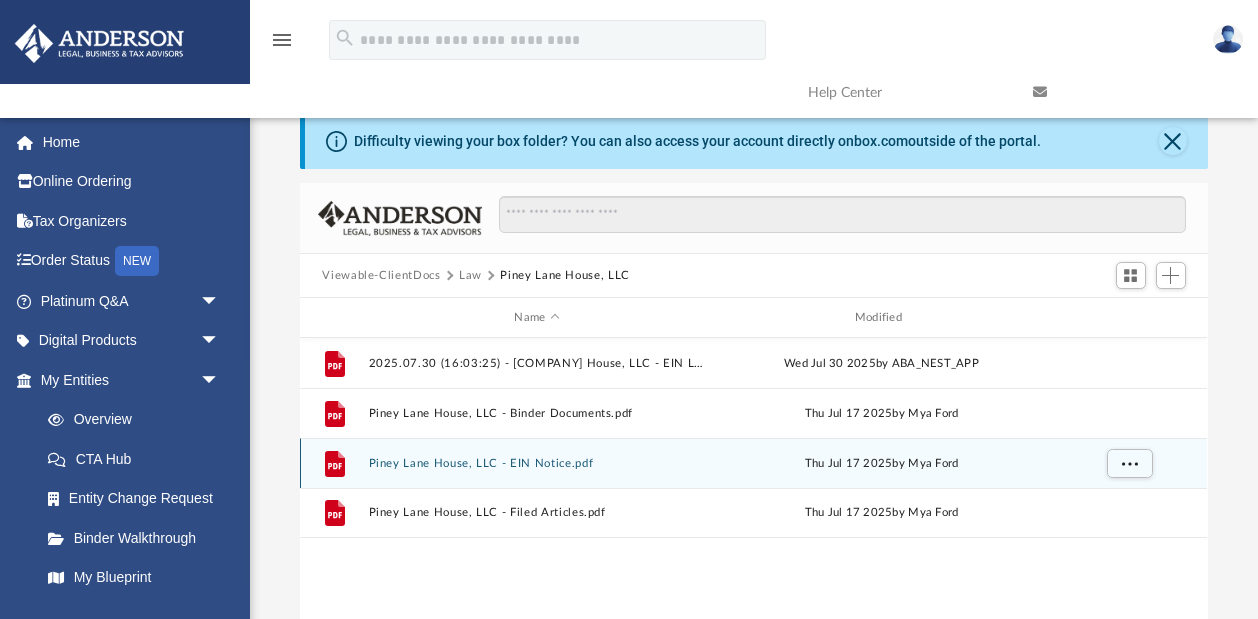 click on "Piney Lane House, LLC - EIN Notice.pdf" at bounding box center (537, 463) 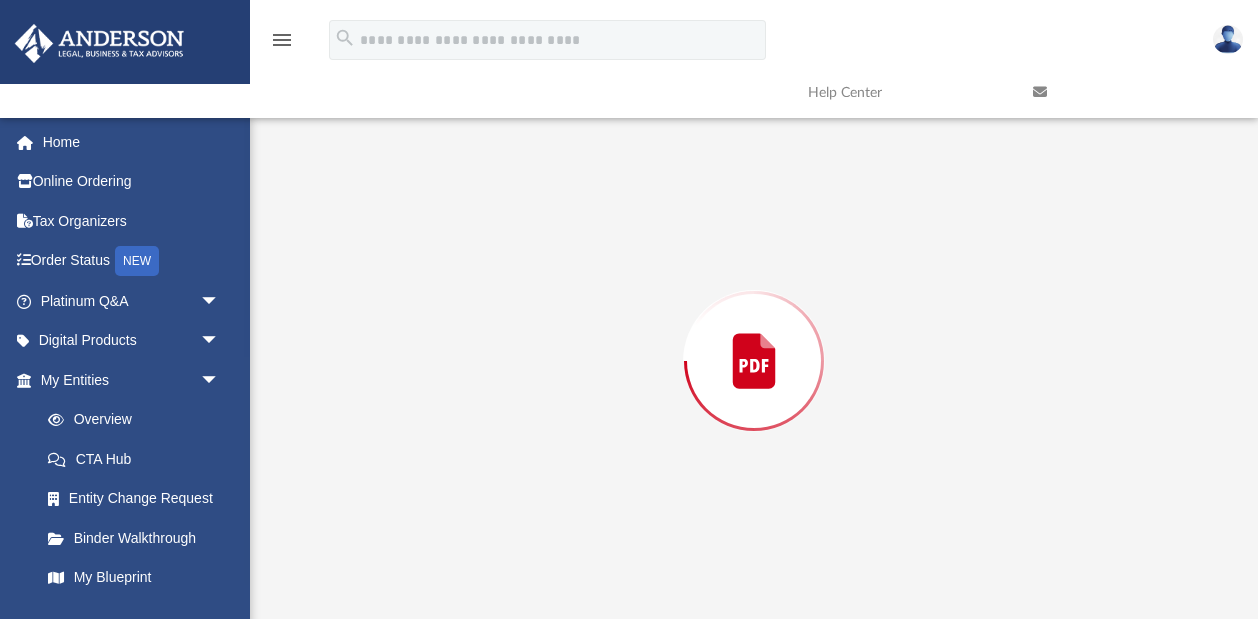 click at bounding box center (753, 361) 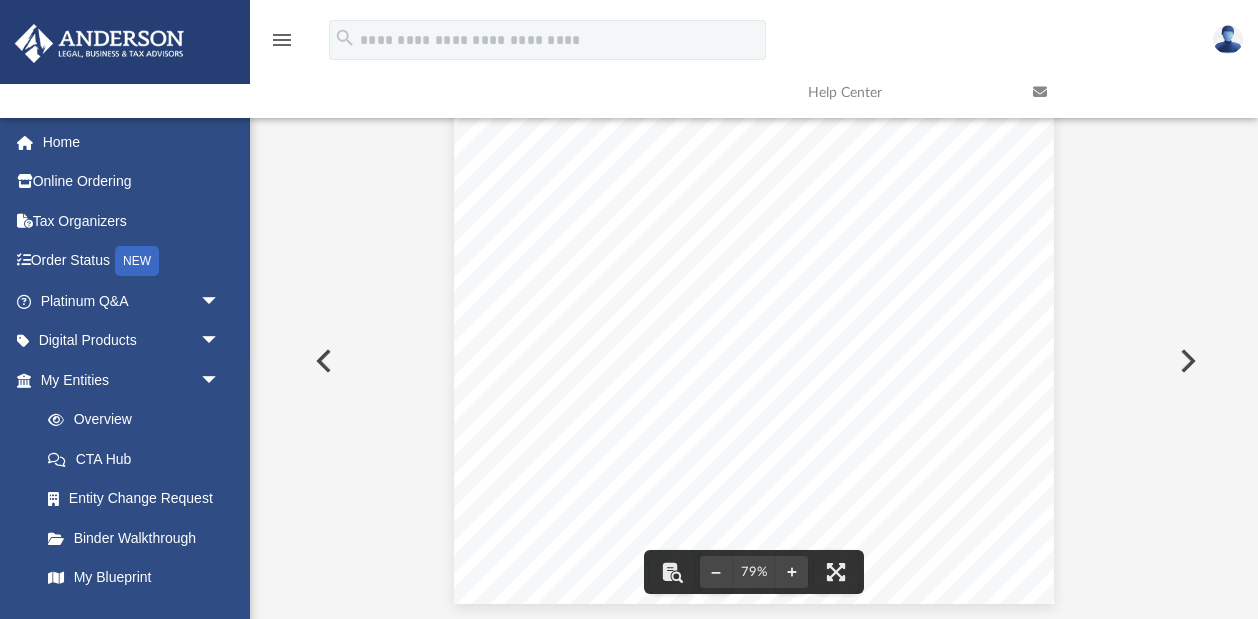 scroll, scrollTop: 25, scrollLeft: 0, axis: vertical 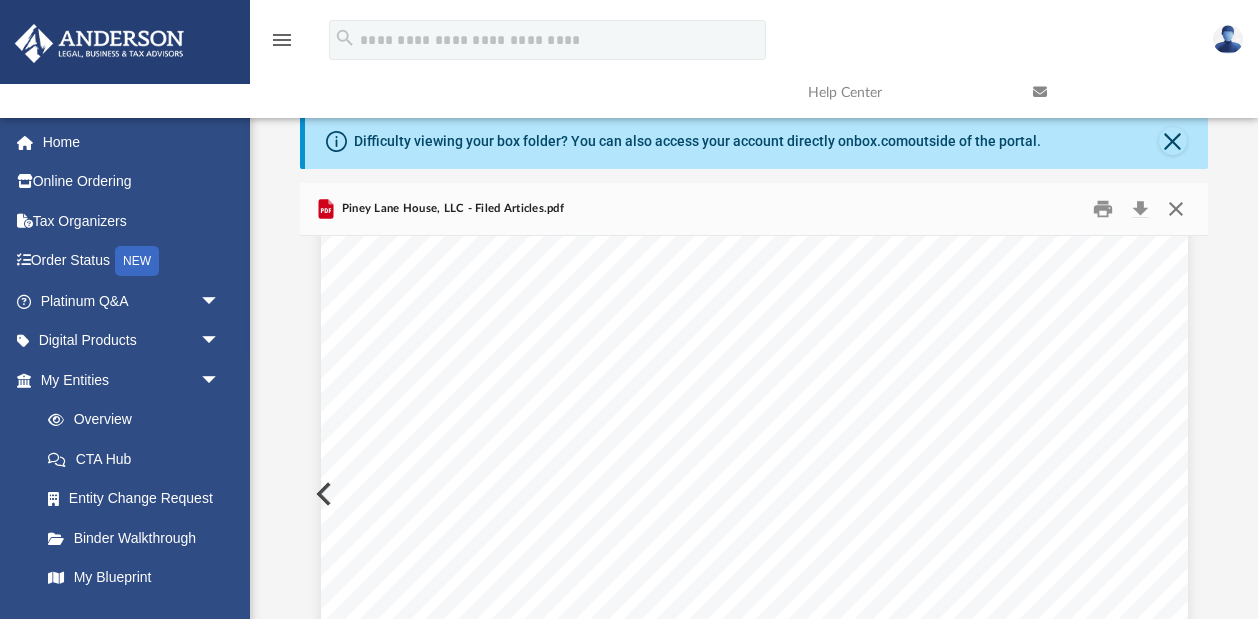 click at bounding box center [1176, 209] 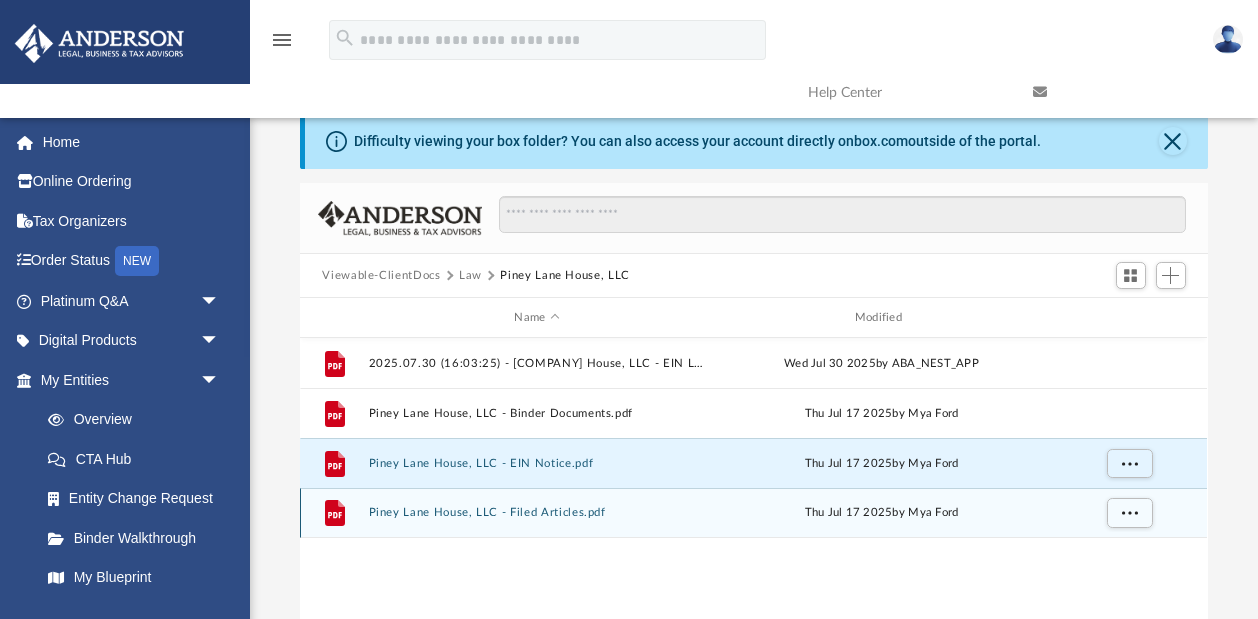 click on "Piney Lane House, LLC - Filed Articles.pdf" at bounding box center (537, 512) 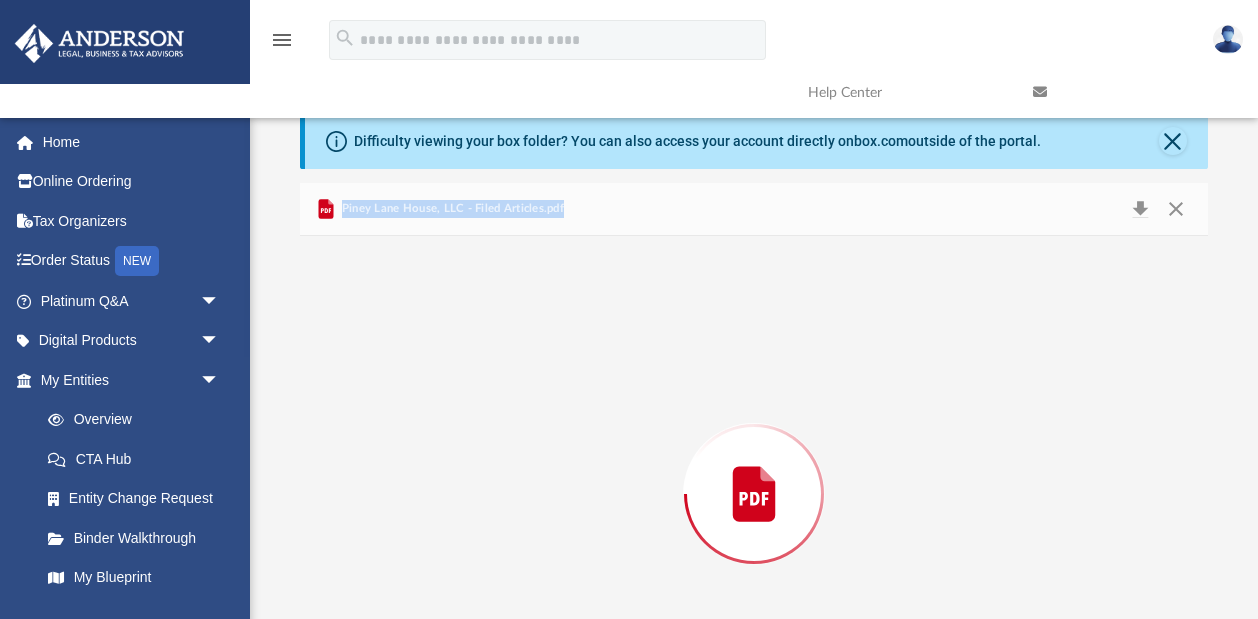 scroll, scrollTop: 133, scrollLeft: 0, axis: vertical 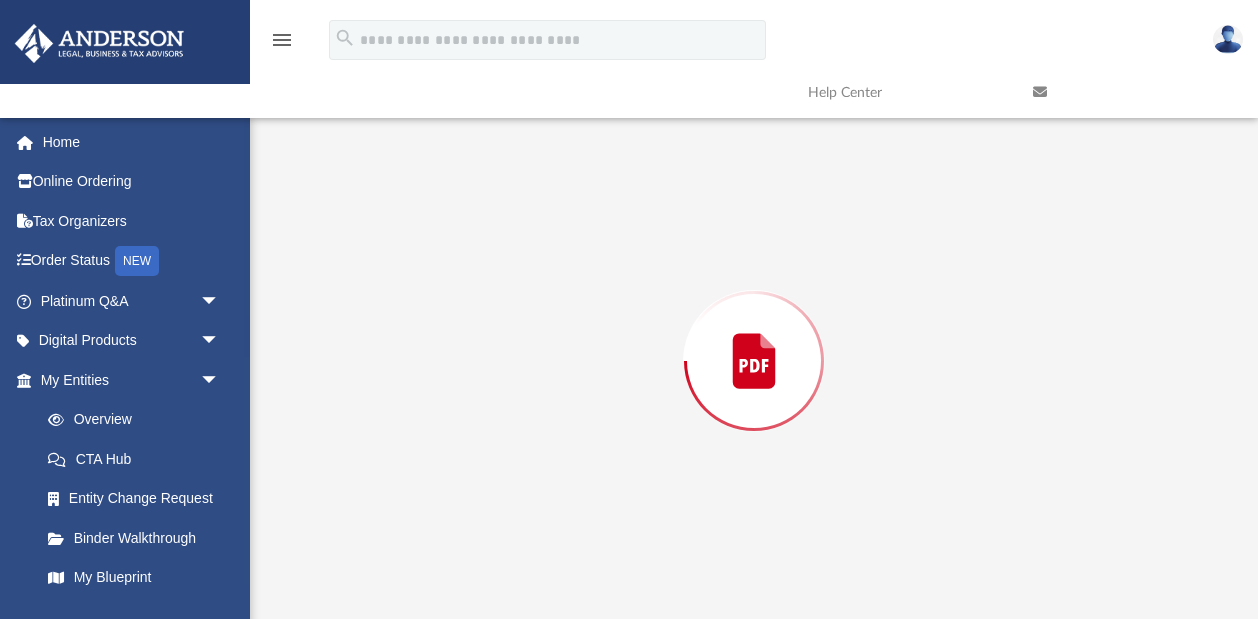 click at bounding box center (753, 361) 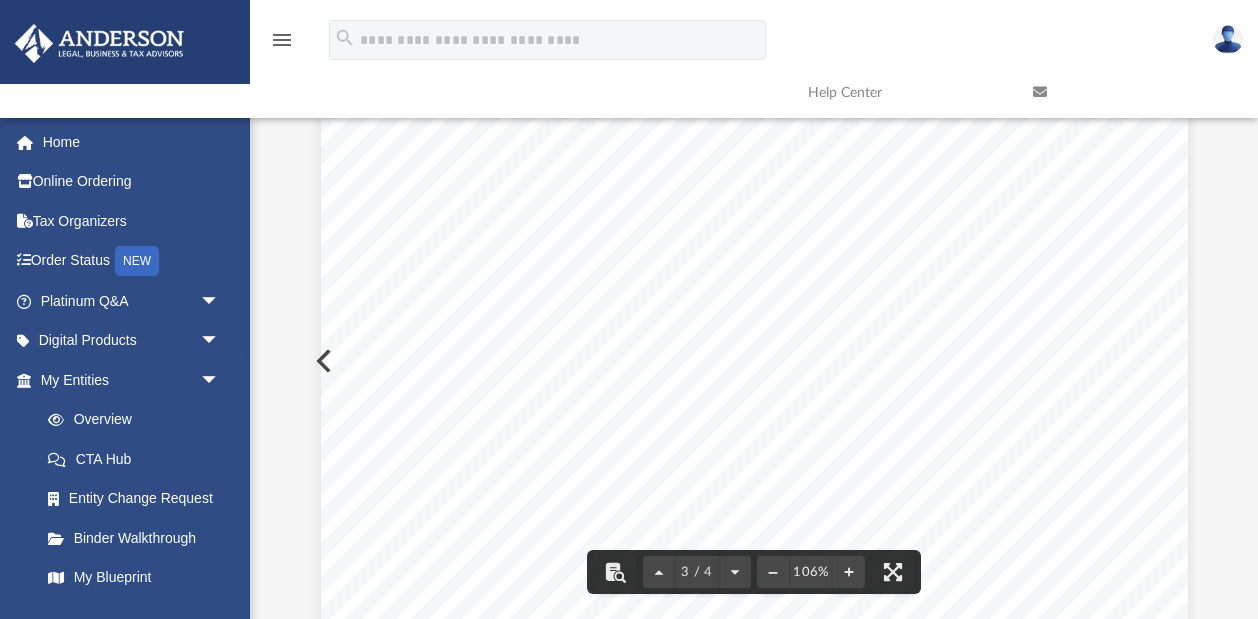 scroll, scrollTop: 2381, scrollLeft: 0, axis: vertical 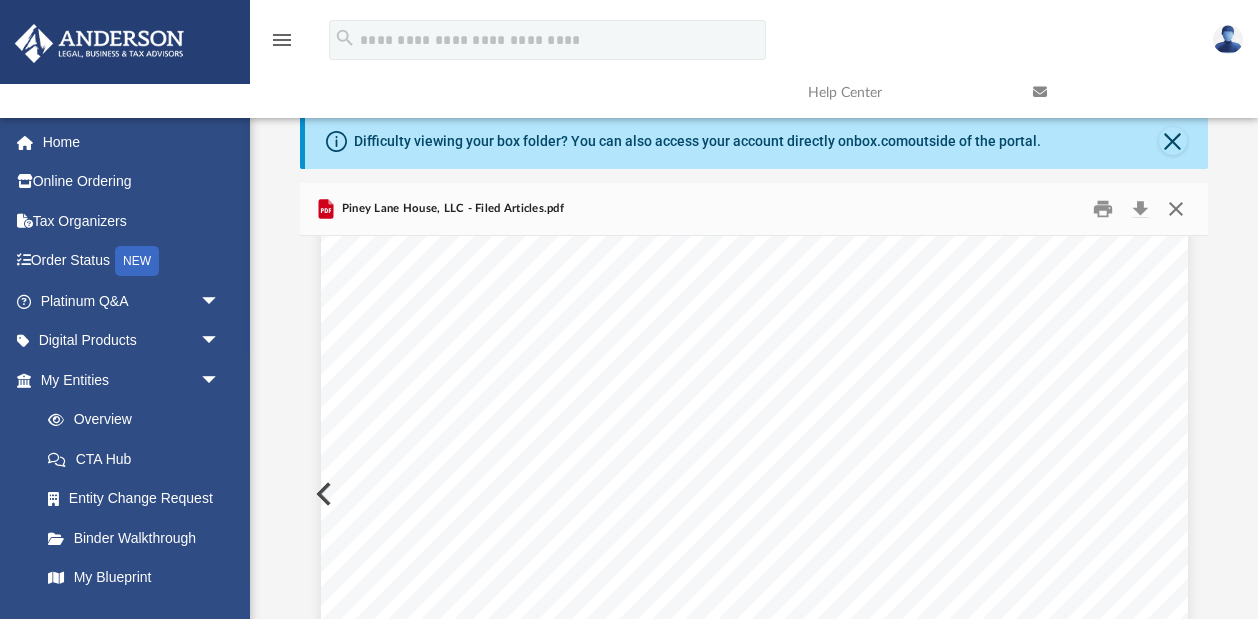 click at bounding box center (1176, 209) 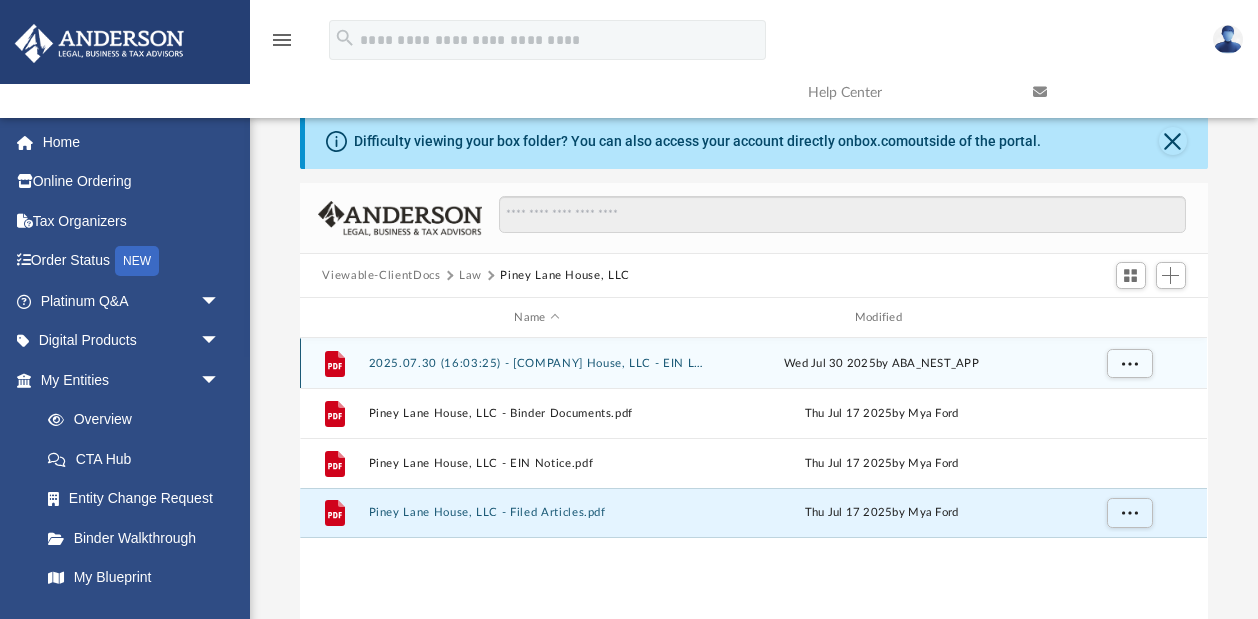 click on "2025.07.30 (16:03:25) - [COMPANY] House, LLC - EIN Letter from IRS.pdf" at bounding box center (537, 363) 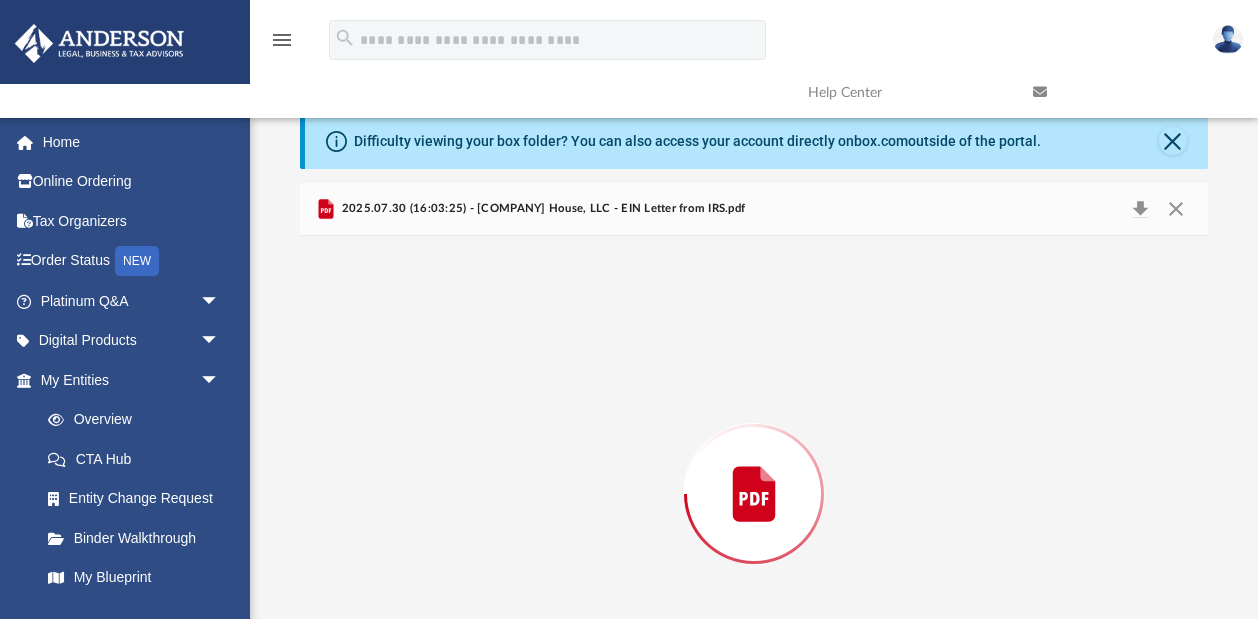 scroll, scrollTop: 133, scrollLeft: 0, axis: vertical 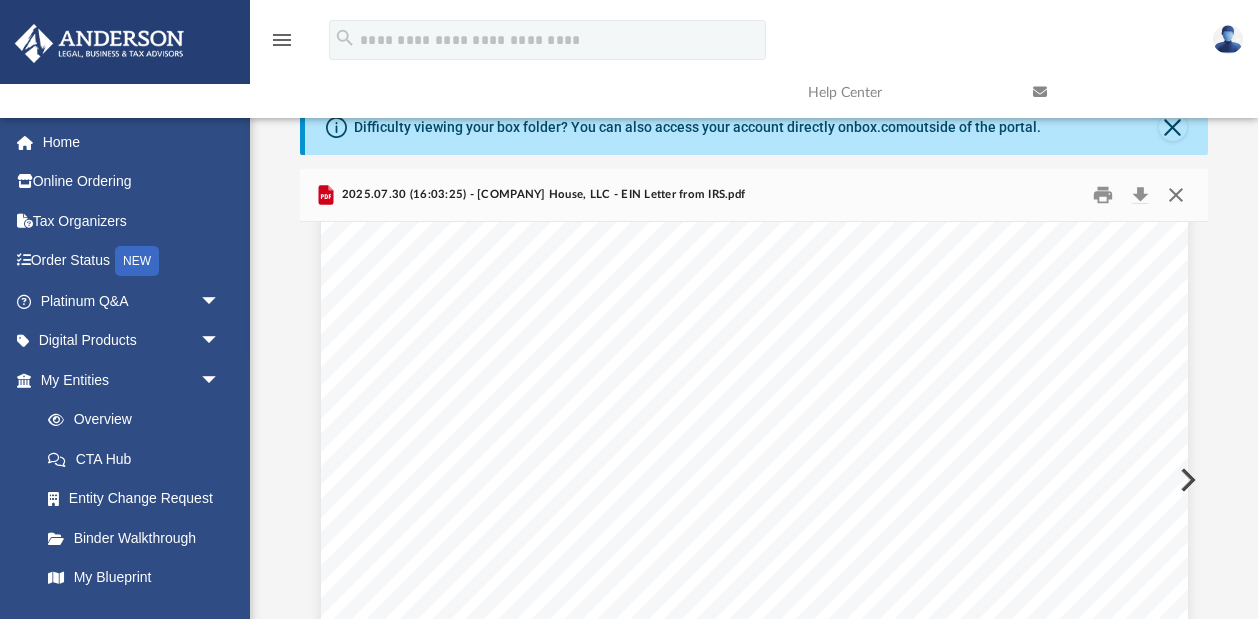 click at bounding box center [1176, 195] 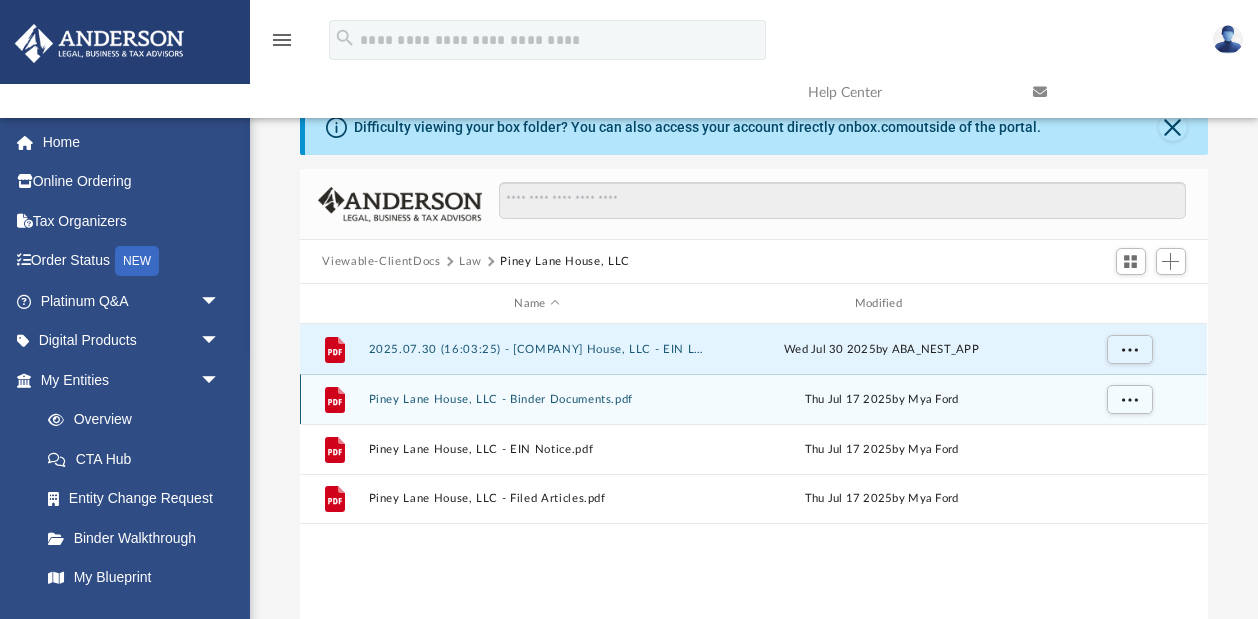 click on "Piney Lane House, LLC - Binder Documents.pdf" at bounding box center [537, 399] 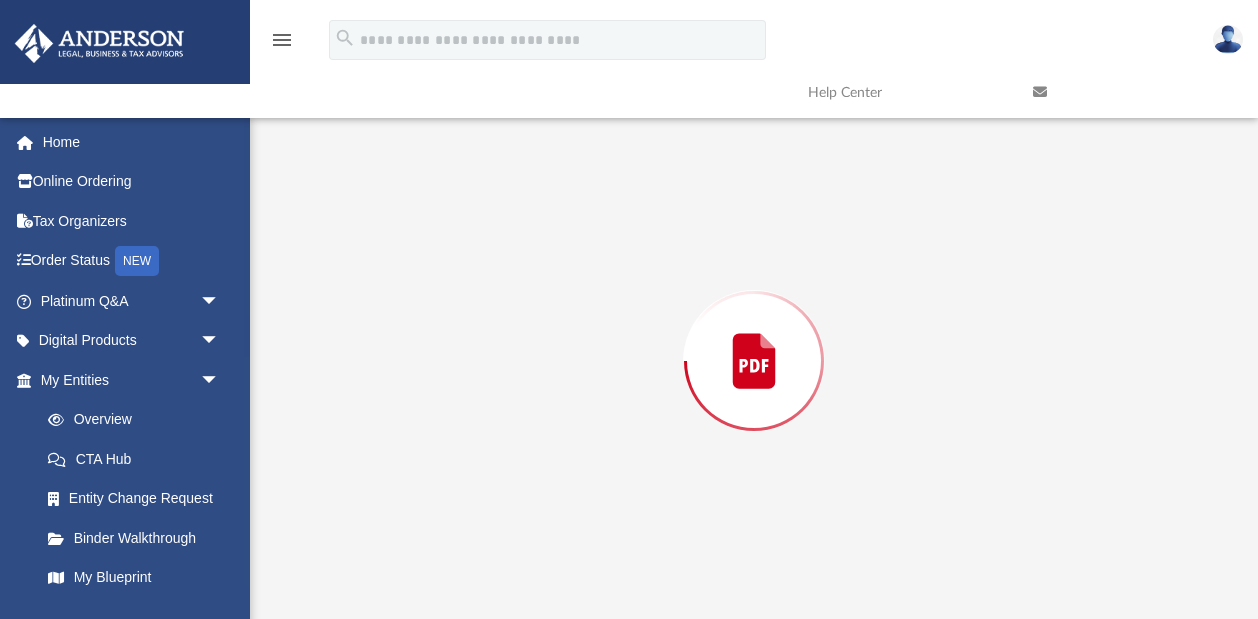 scroll, scrollTop: 140, scrollLeft: 0, axis: vertical 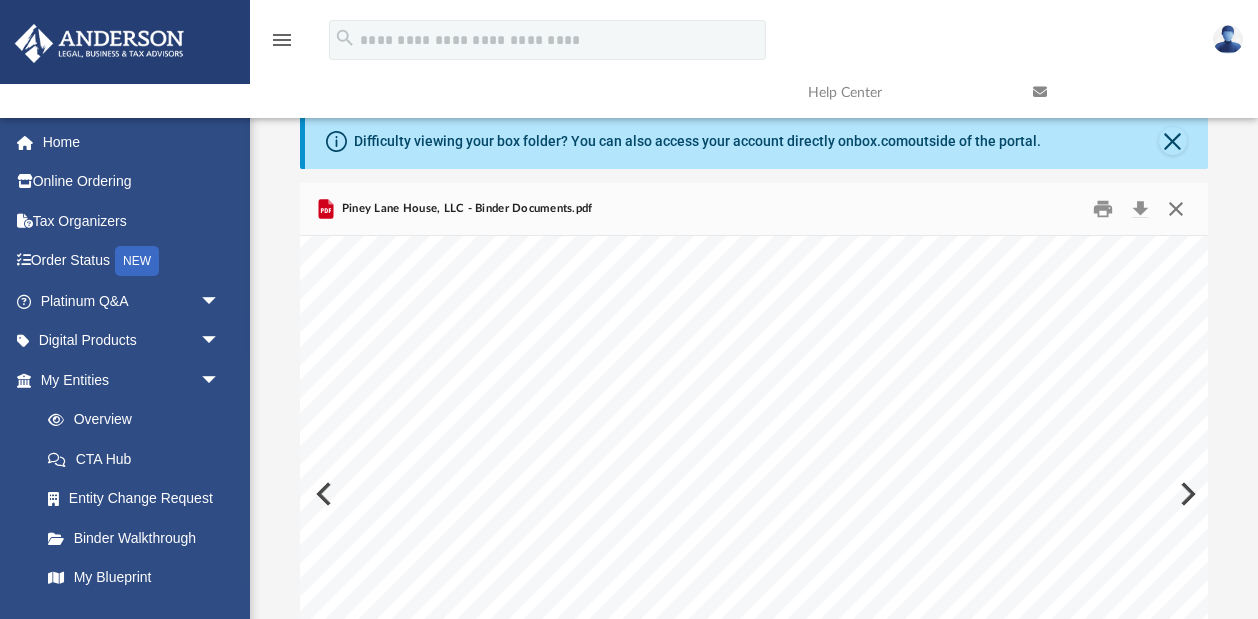 click at bounding box center [1176, 209] 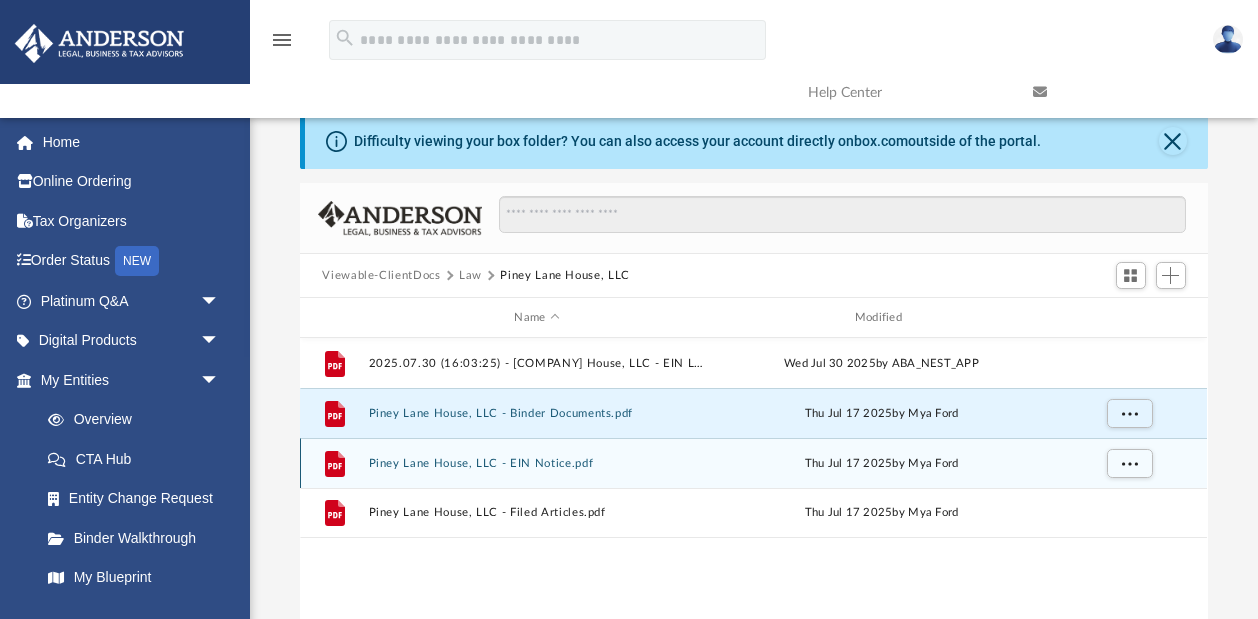 click on "Thu Jul 17 2025  by [FIRST] [LAST]" at bounding box center [882, 464] 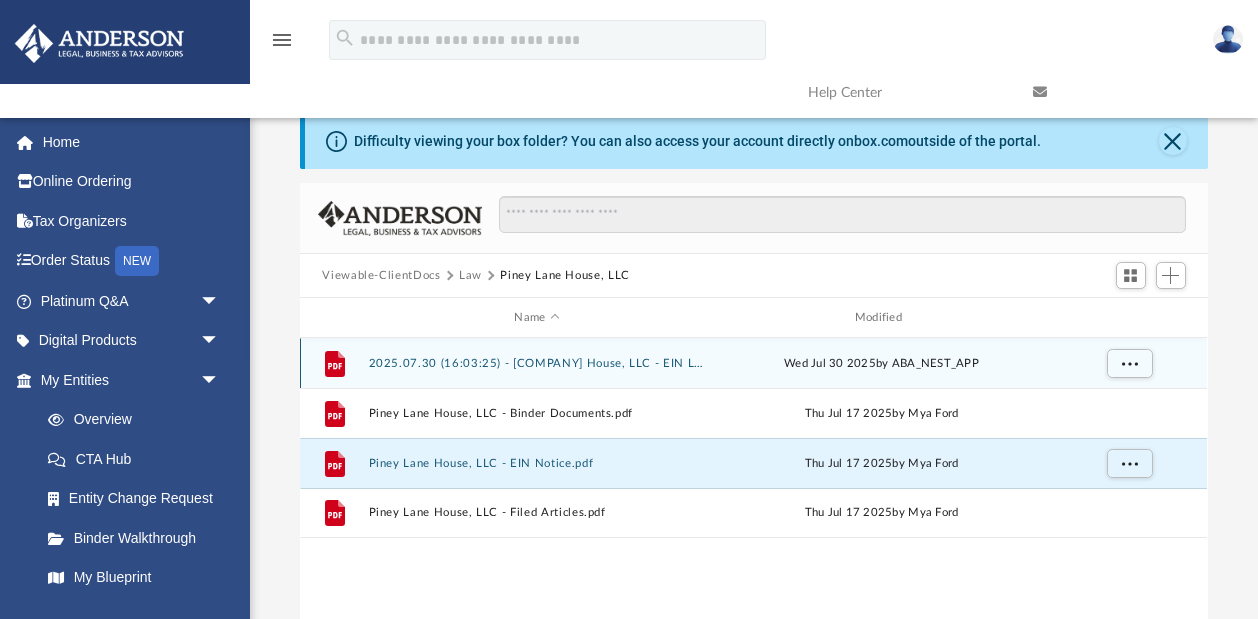 click on "Wed Jul 30 2025  by ABA_NEST_APP" at bounding box center (882, 364) 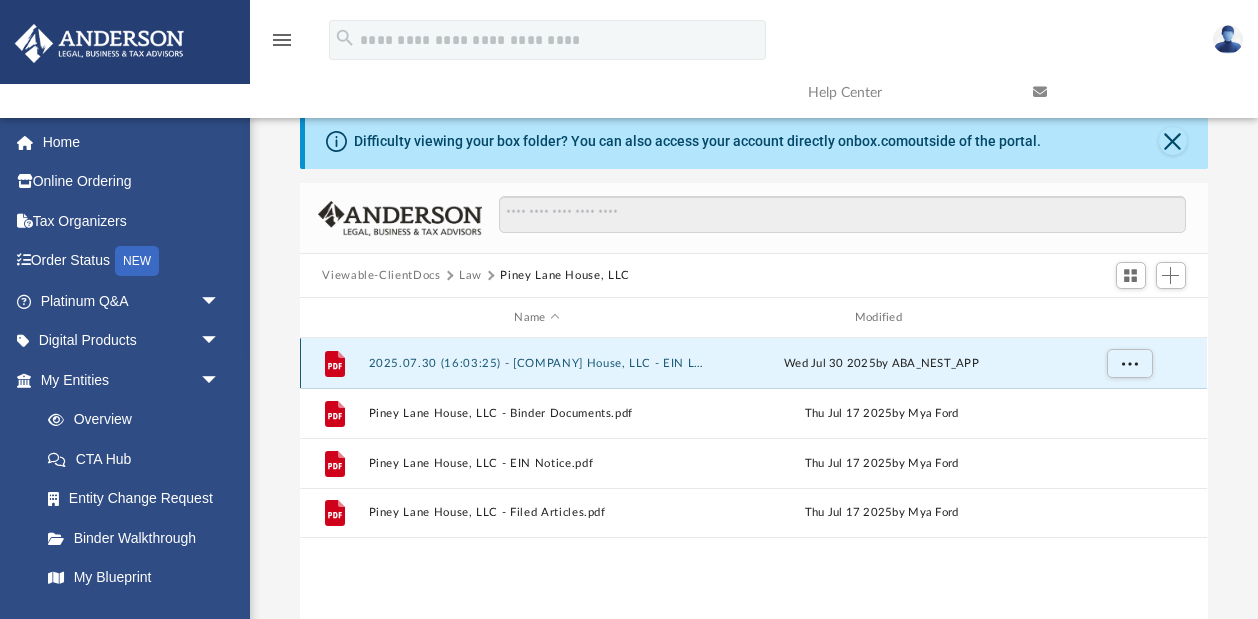 click on "Wed Jul 30 2025  by ABA_NEST_APP" at bounding box center [882, 364] 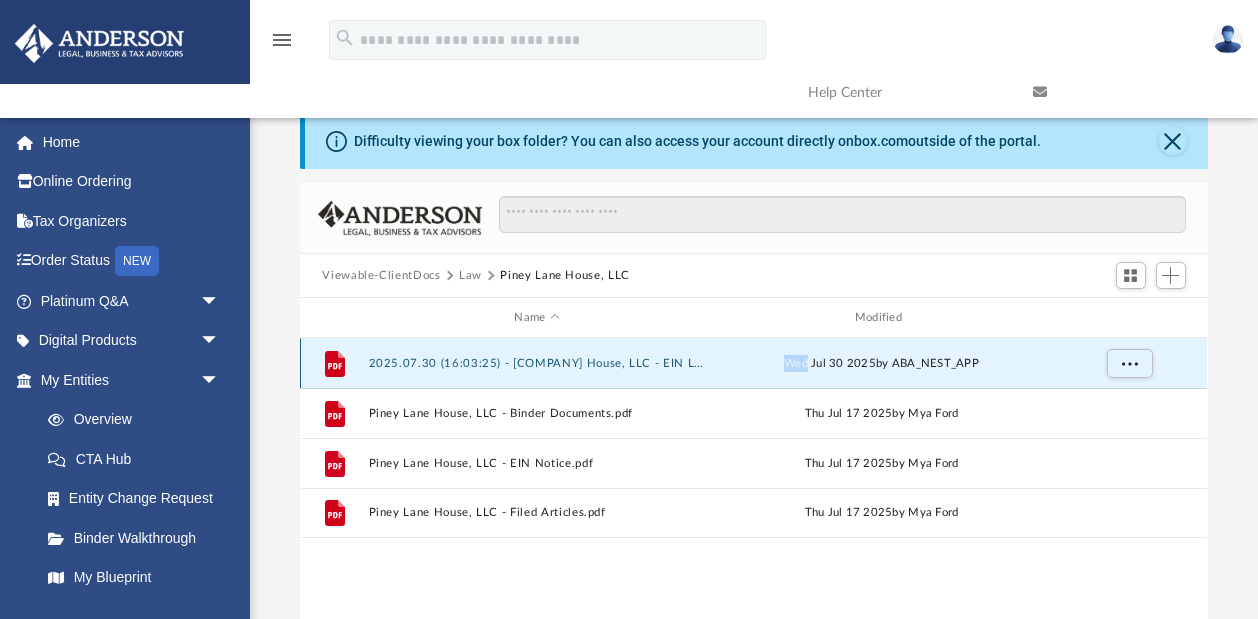 click on "Wed Jul 30 2025  by ABA_NEST_APP" at bounding box center (882, 364) 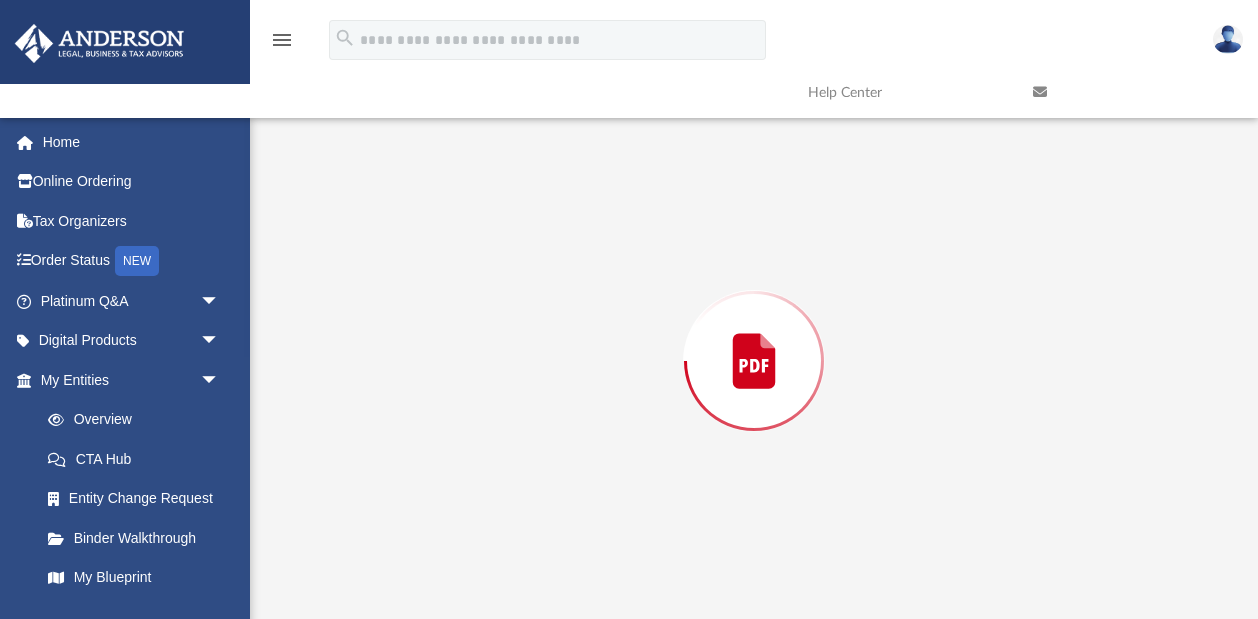 click at bounding box center (753, 361) 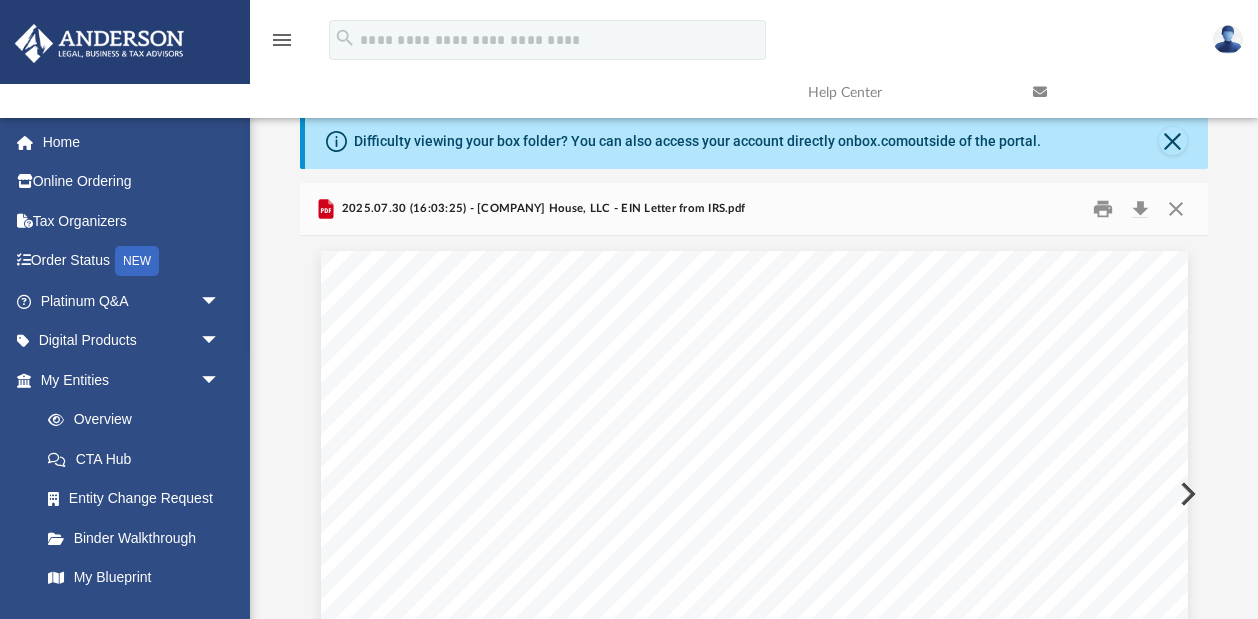 scroll, scrollTop: 0, scrollLeft: 0, axis: both 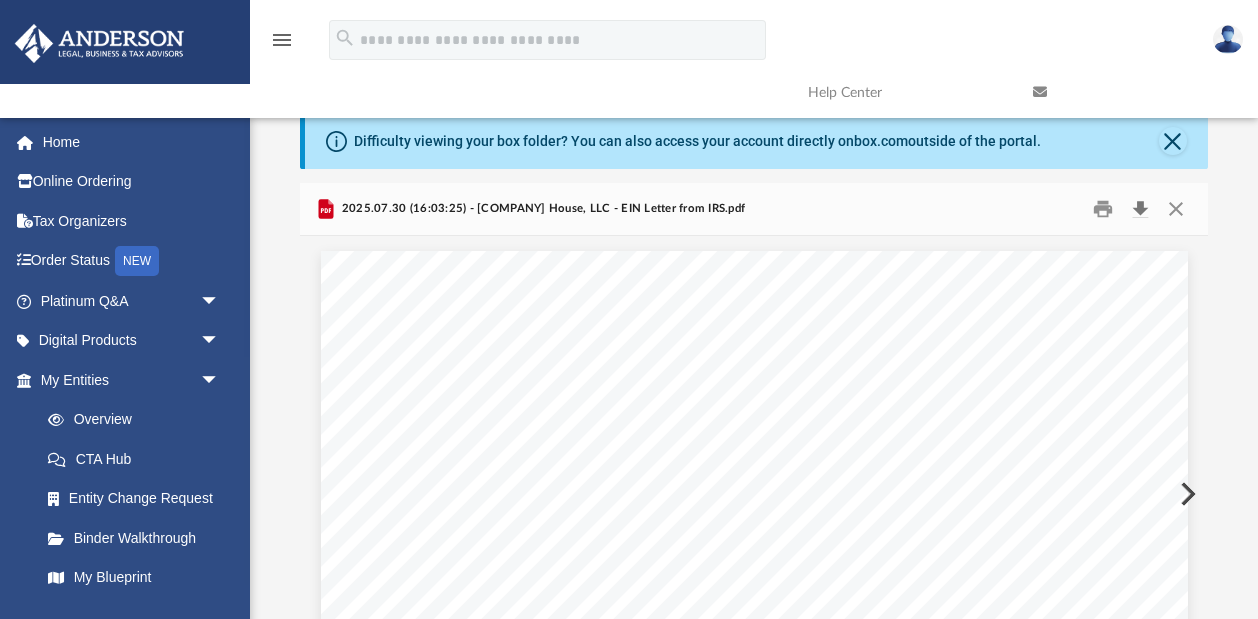 click at bounding box center (1141, 209) 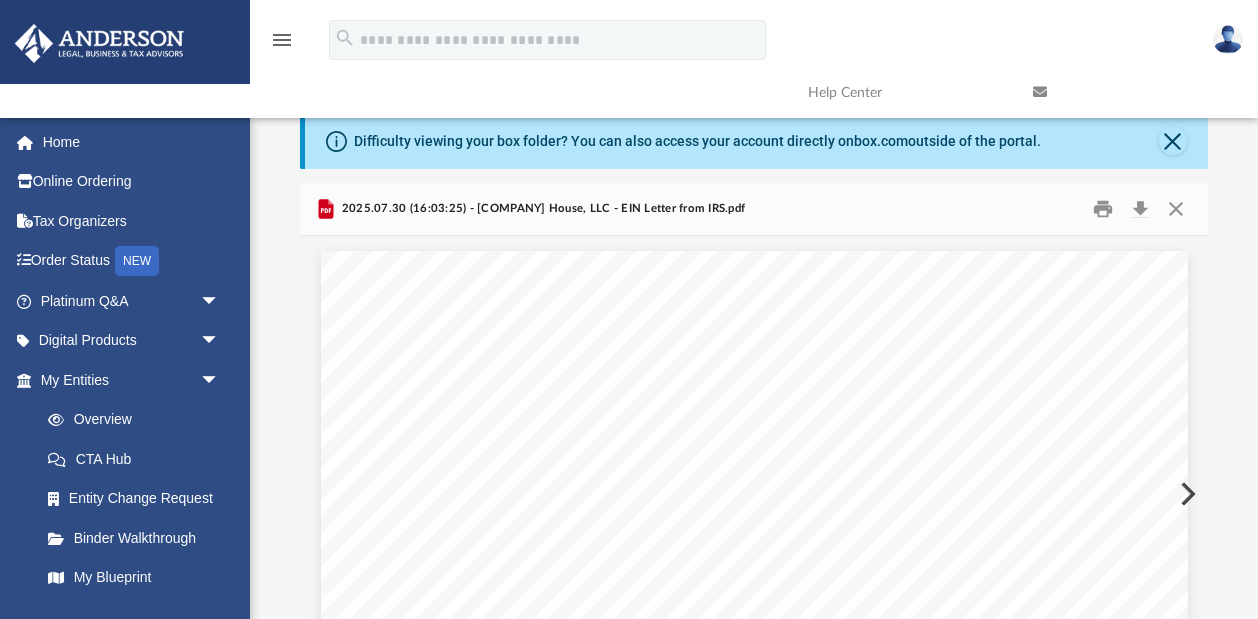 scroll, scrollTop: 0, scrollLeft: 1, axis: horizontal 